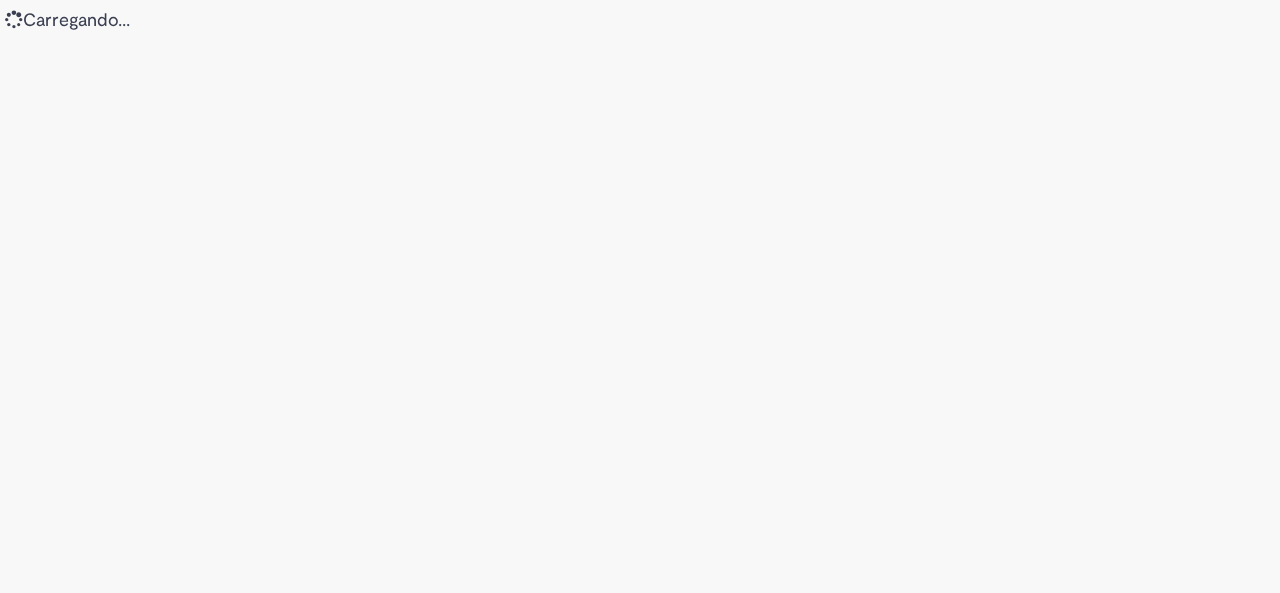 scroll, scrollTop: 0, scrollLeft: 0, axis: both 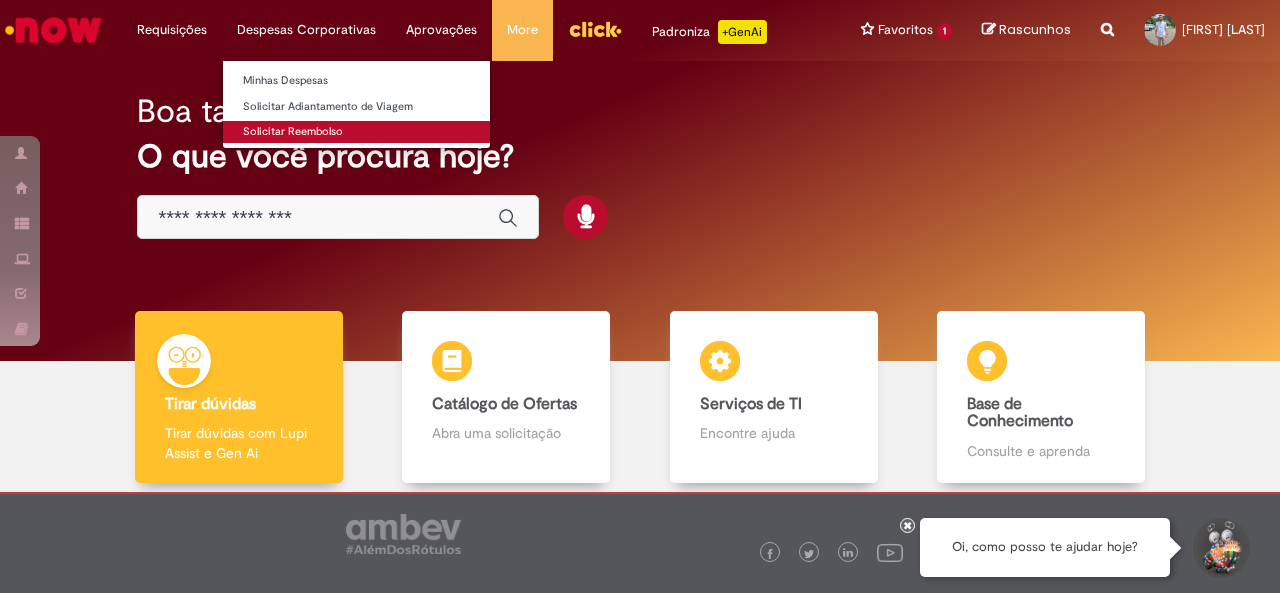 click on "Solicitar Reembolso" at bounding box center [356, 132] 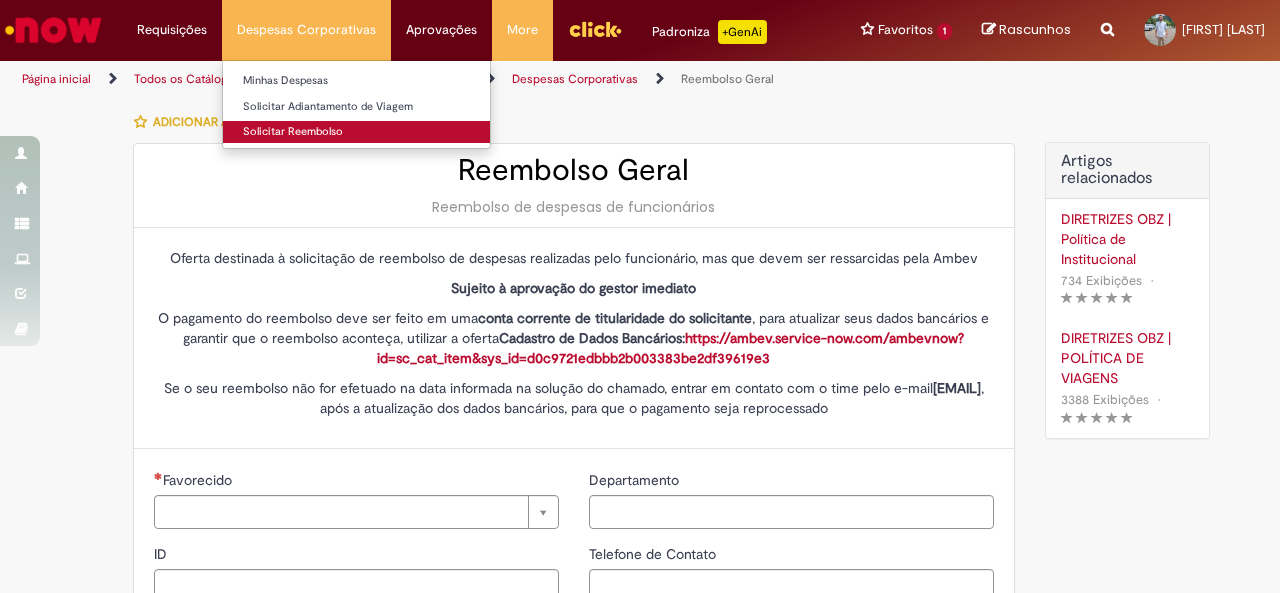 type on "********" 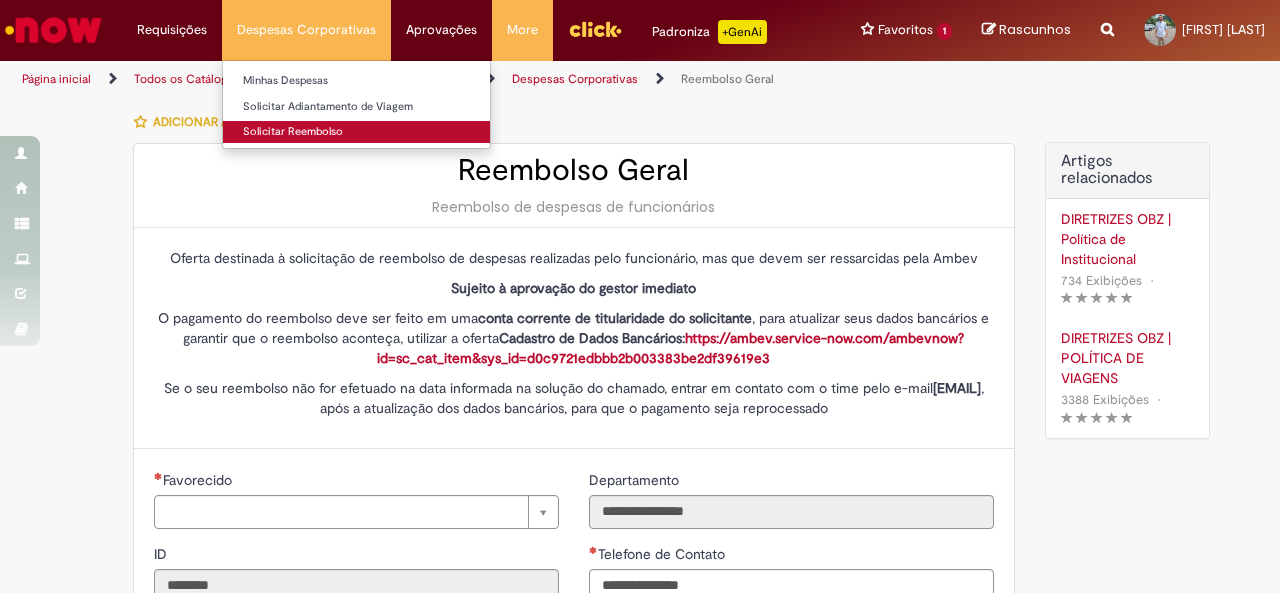type on "**********" 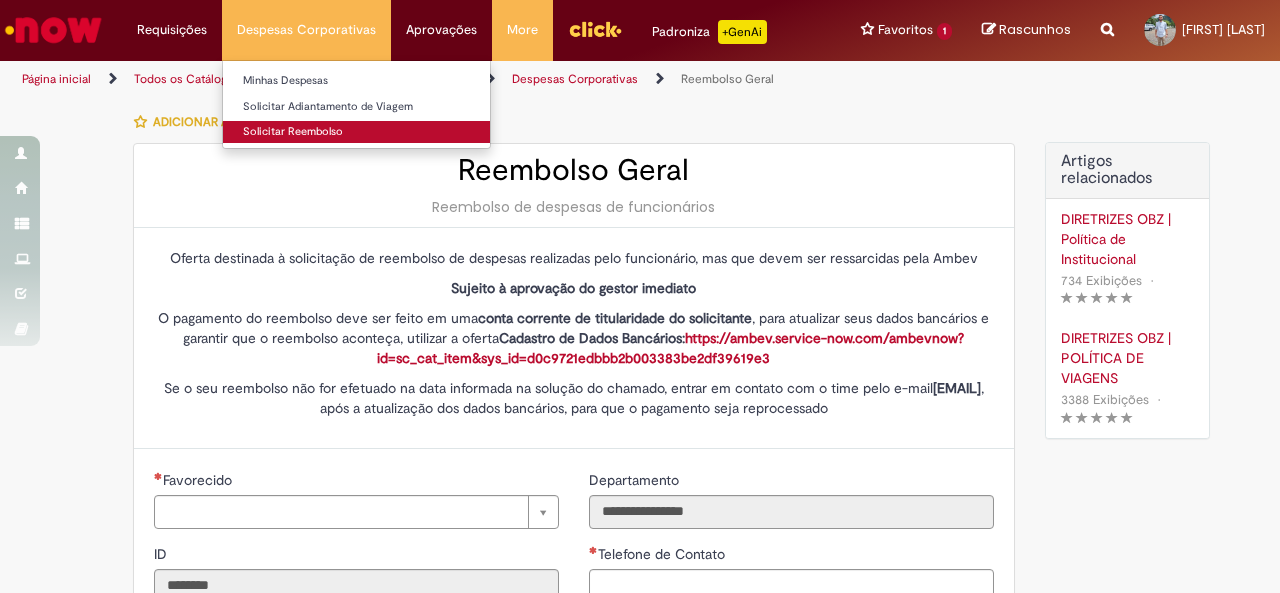 type on "**********" 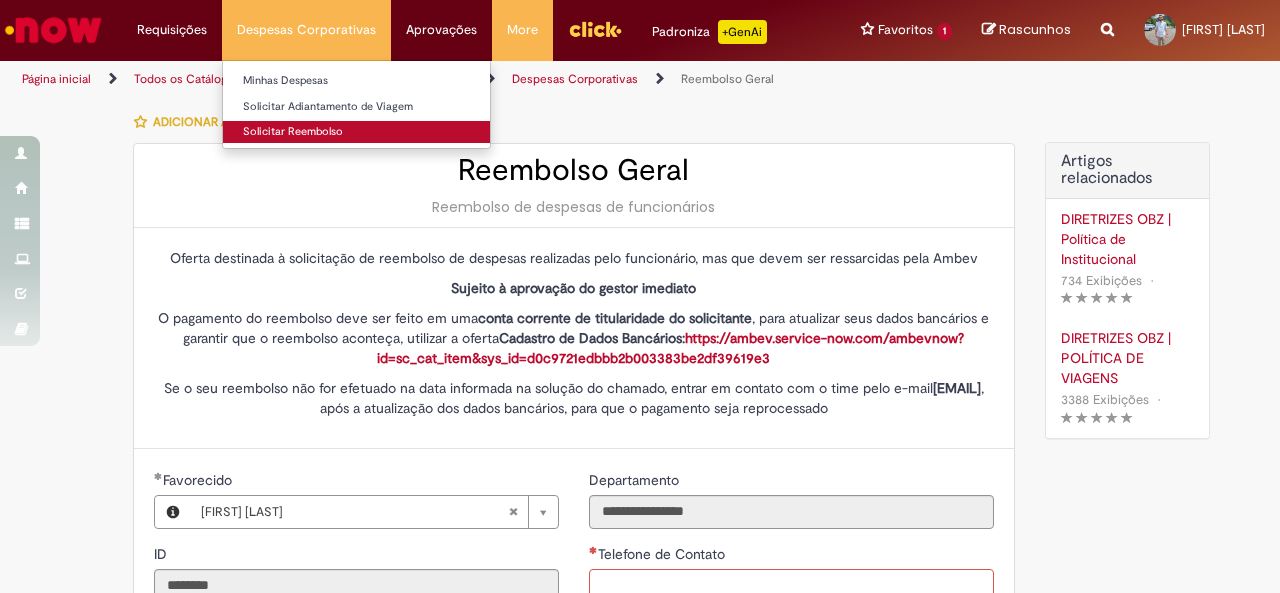 scroll, scrollTop: 8, scrollLeft: 0, axis: vertical 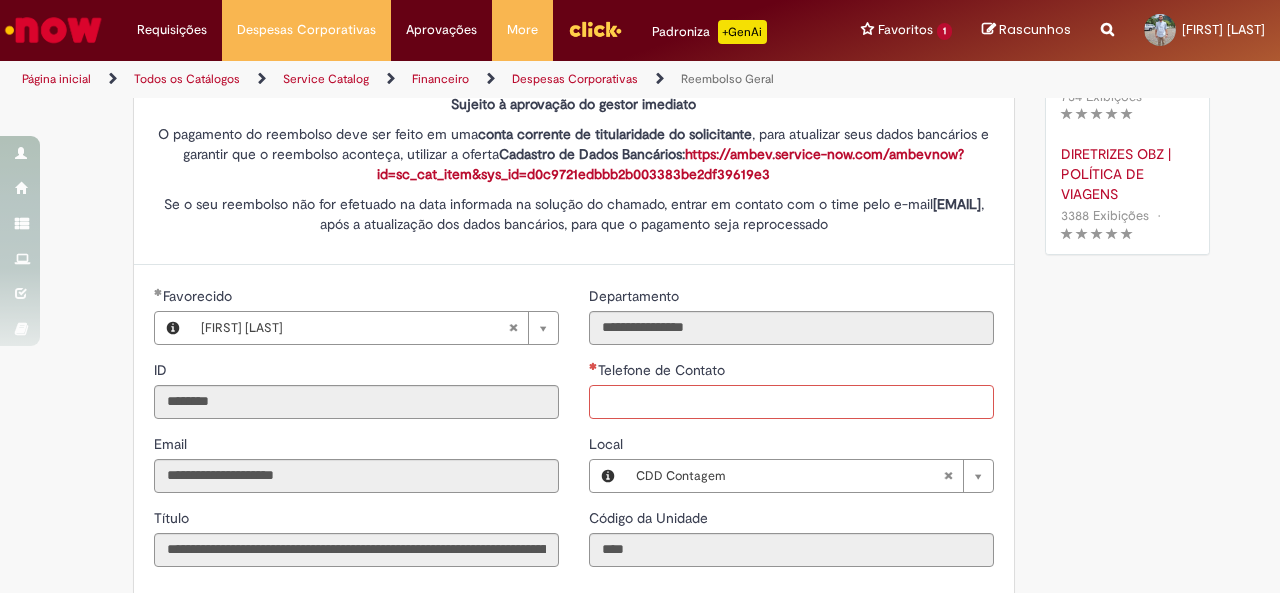 click on "Telefone de Contato" at bounding box center (791, 402) 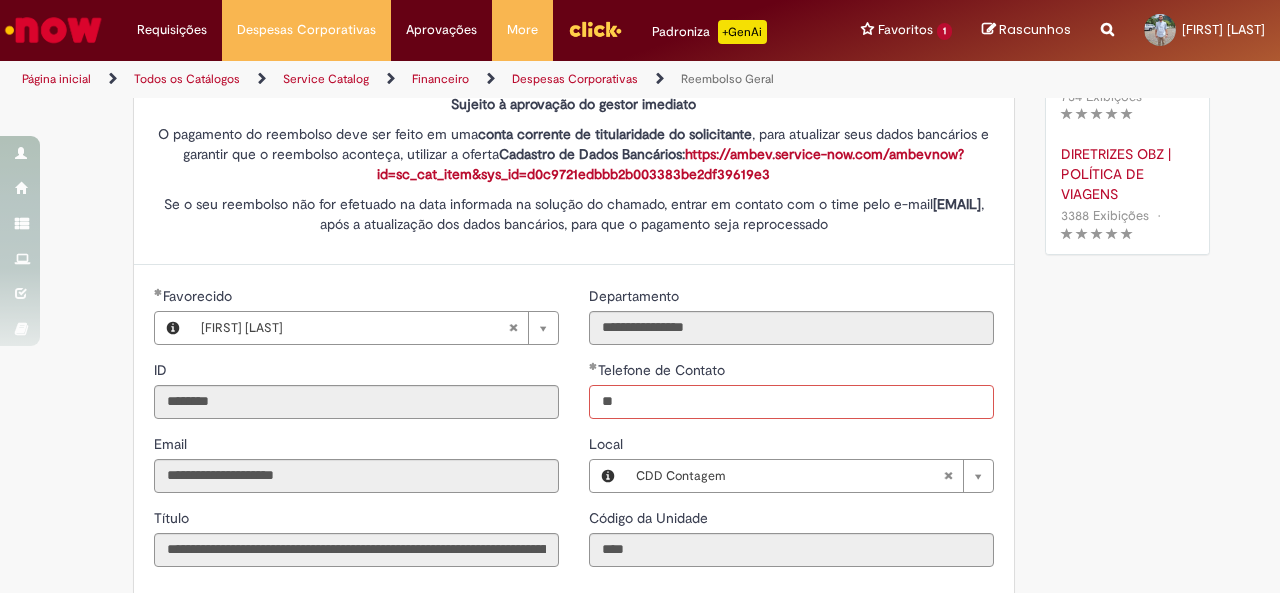 click on "**" at bounding box center (791, 402) 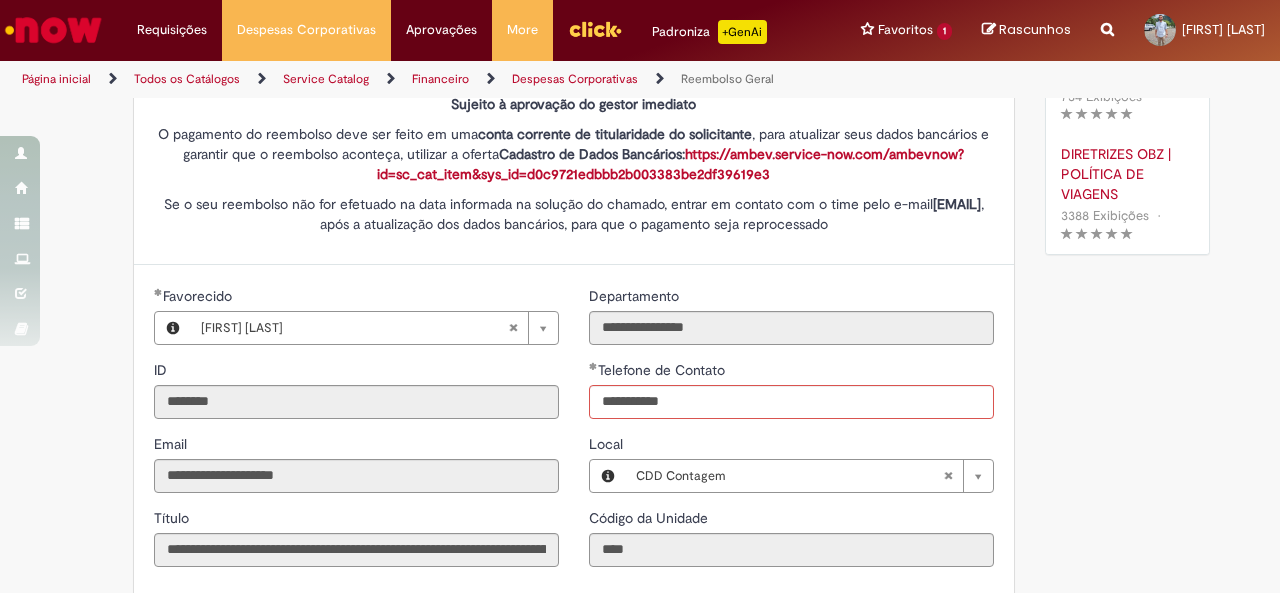 type on "**********" 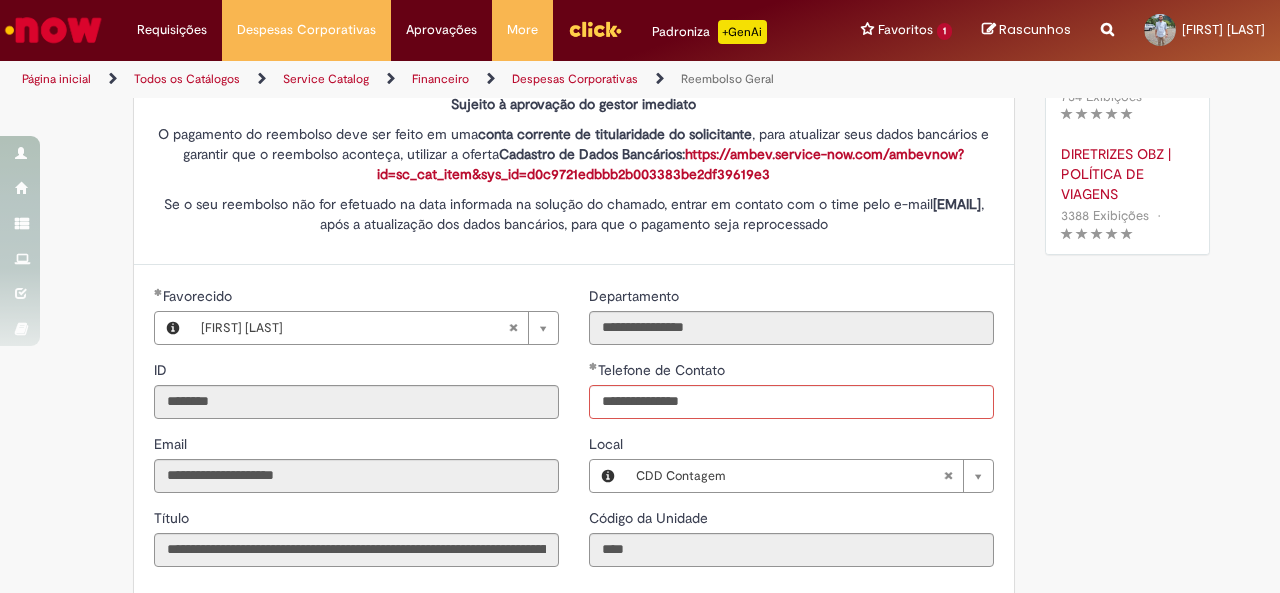 click on "Adicionar a Favoritos
Reembolso Geral
Reembolso de despesas de funcionários
Oferta destinada à solicitação de reembolso de despesas realizadas pelo funcionário, mas que devem ser ressarcidas pela Ambev
Sujeito à aprovação do gestor imediato
O pagamento do reembolso deve ser feito em uma  conta corrente de titularidade do solicitante , para atualizar seus dados bancários e garantir que o reembolso aconteça, utilizar a oferta  Cadastro de Dados Bancários:  https://ambev.service-now.com/ambevnow?id=sc_cat_item&sys_id=d0c9721edbbb2b003383be2df39619e3
Se o seu reembolso não for efetuado na data informada na solução do chamado, entrar em contato com o time pelo e-mail  opreembolsoseadiantamentos@ambev.com.br , após a atualização dos dados bancários, para que o pagamento seja reprocessado
sap a integrar *** Country Code **" at bounding box center [640, 606] 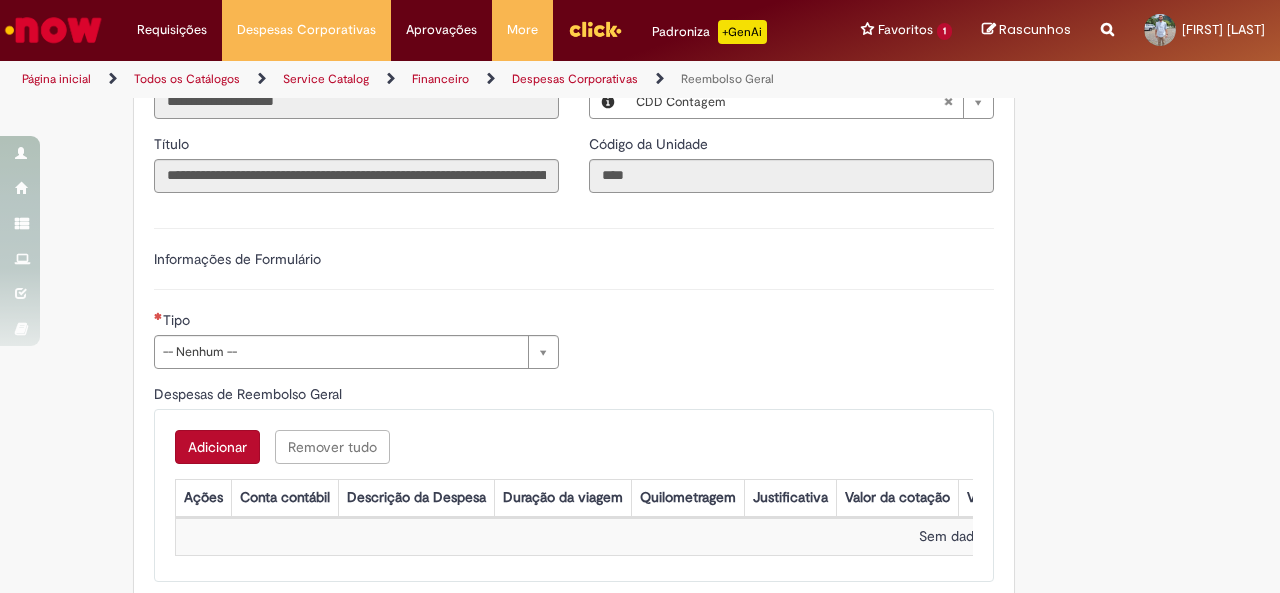 scroll, scrollTop: 621, scrollLeft: 0, axis: vertical 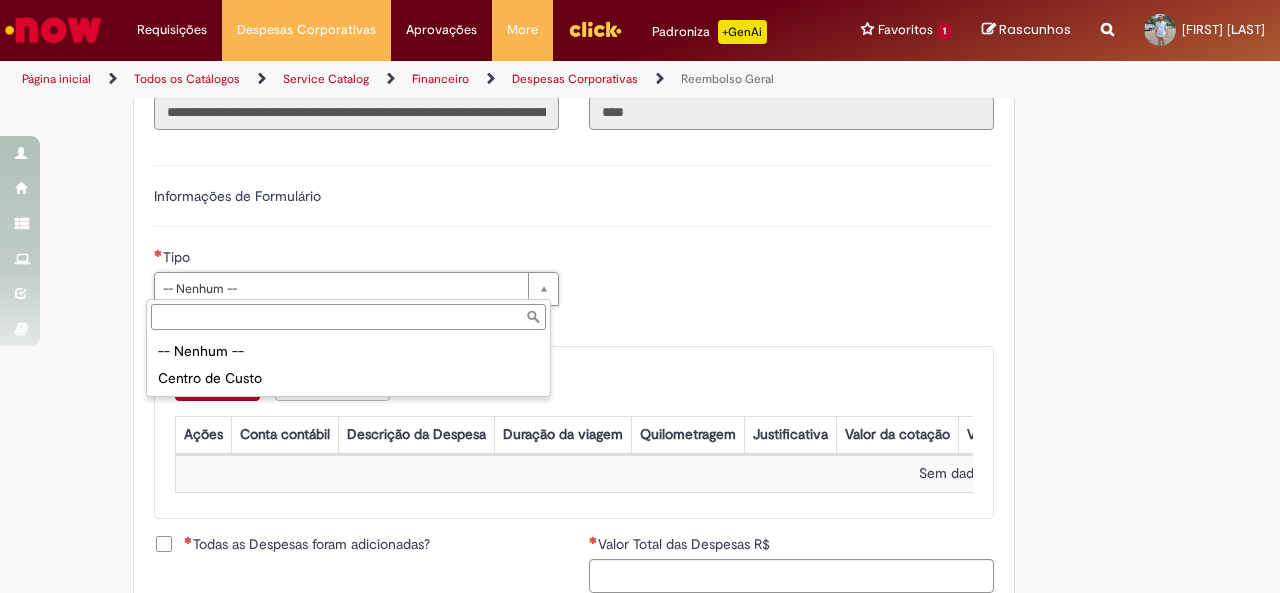 click on "-- Nenhum -- Centro de Custo" at bounding box center (348, 365) 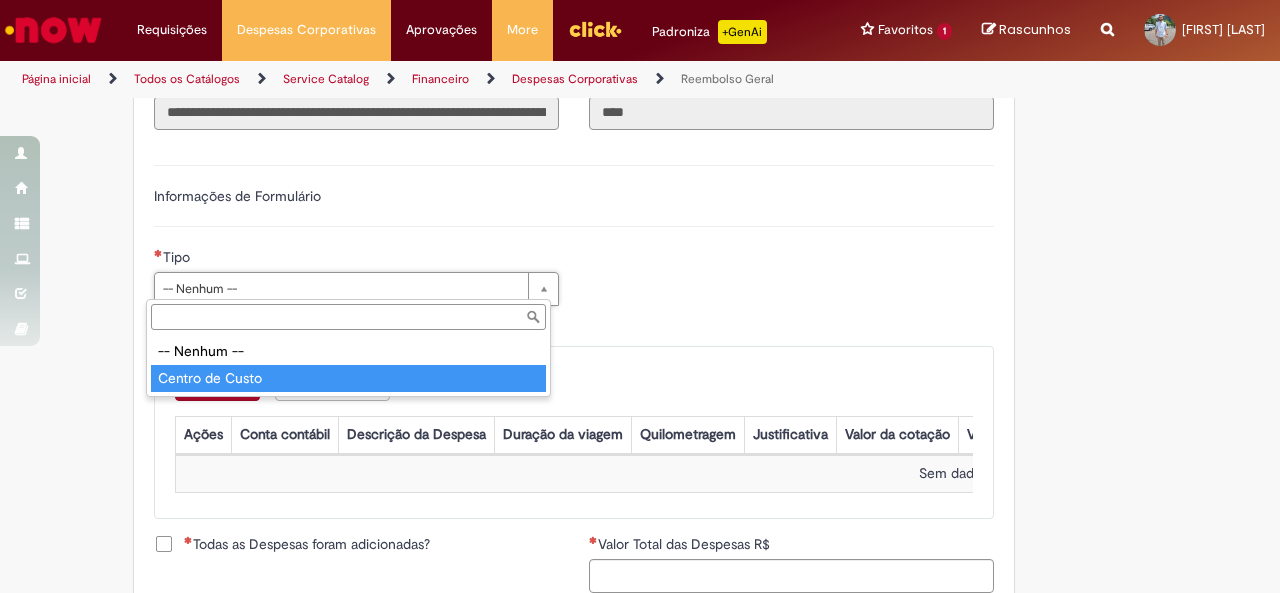 type on "**********" 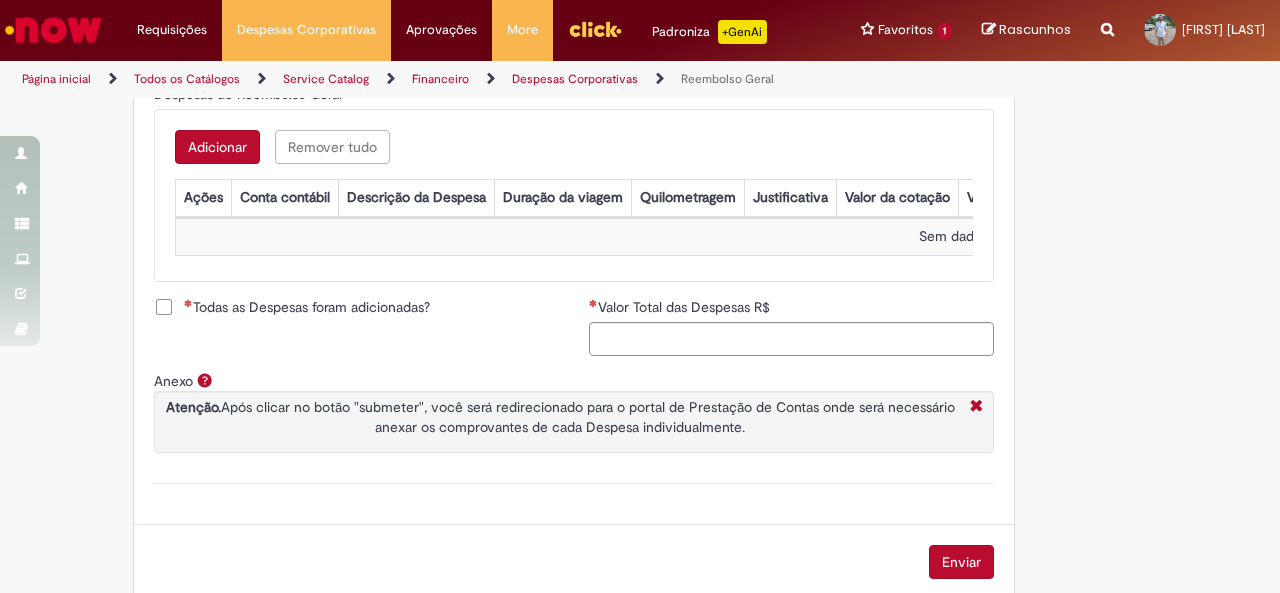scroll, scrollTop: 874, scrollLeft: 0, axis: vertical 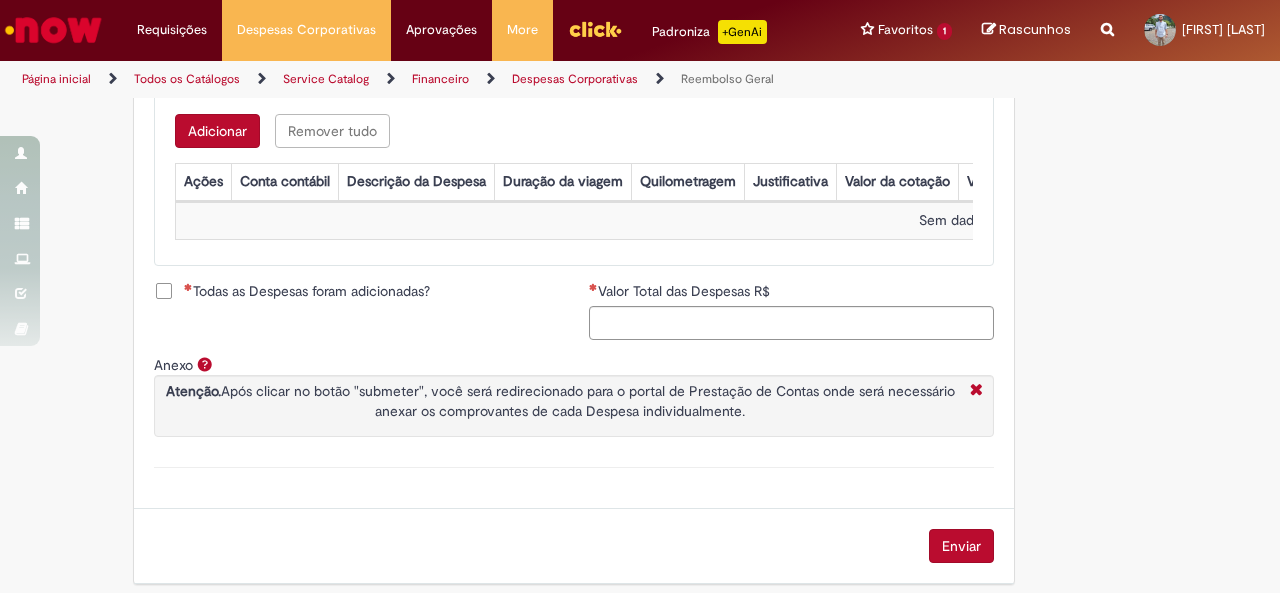 click on "Todas as Despesas foram adicionadas?" at bounding box center (307, 291) 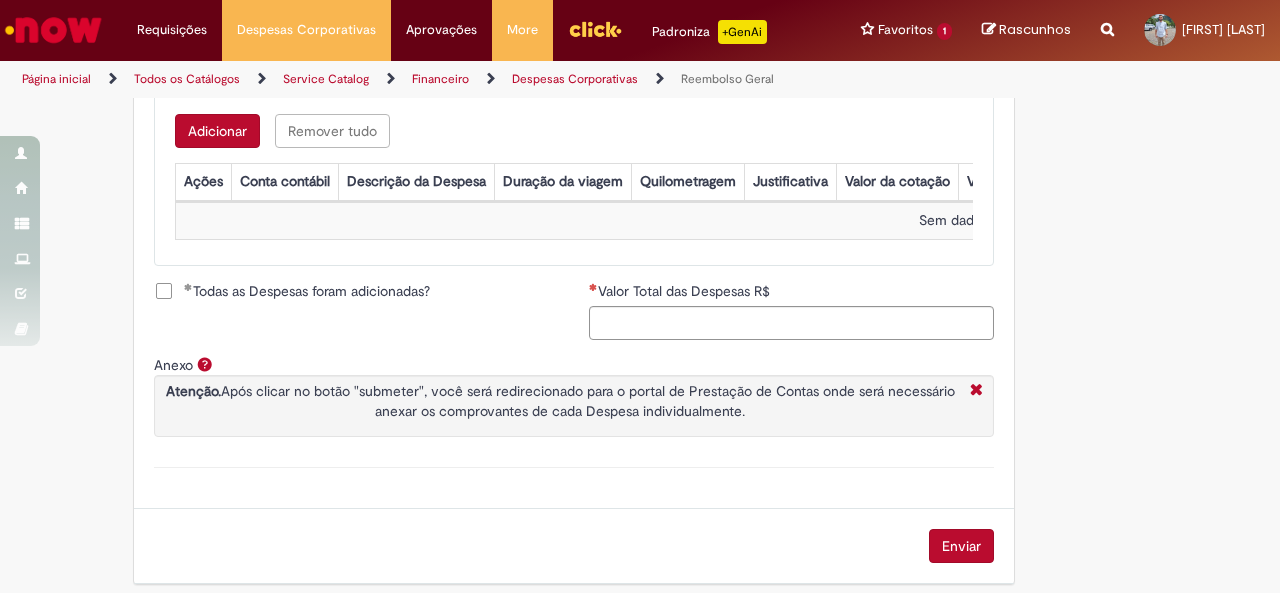 click on "Adicionar" at bounding box center [217, 131] 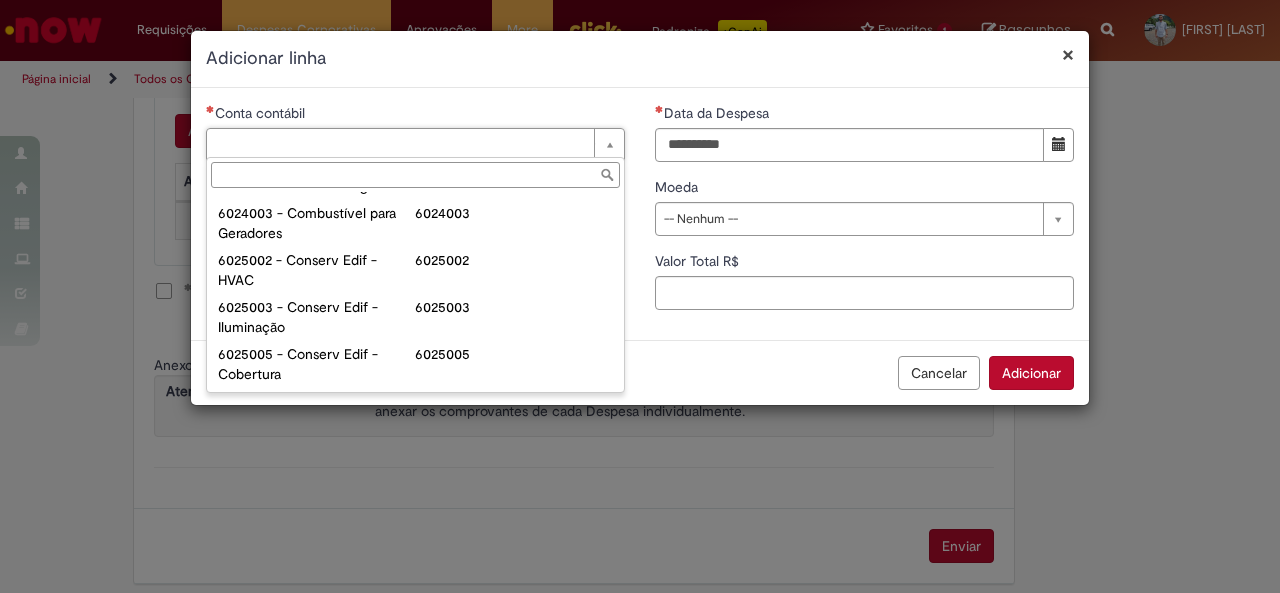 scroll, scrollTop: 175, scrollLeft: 0, axis: vertical 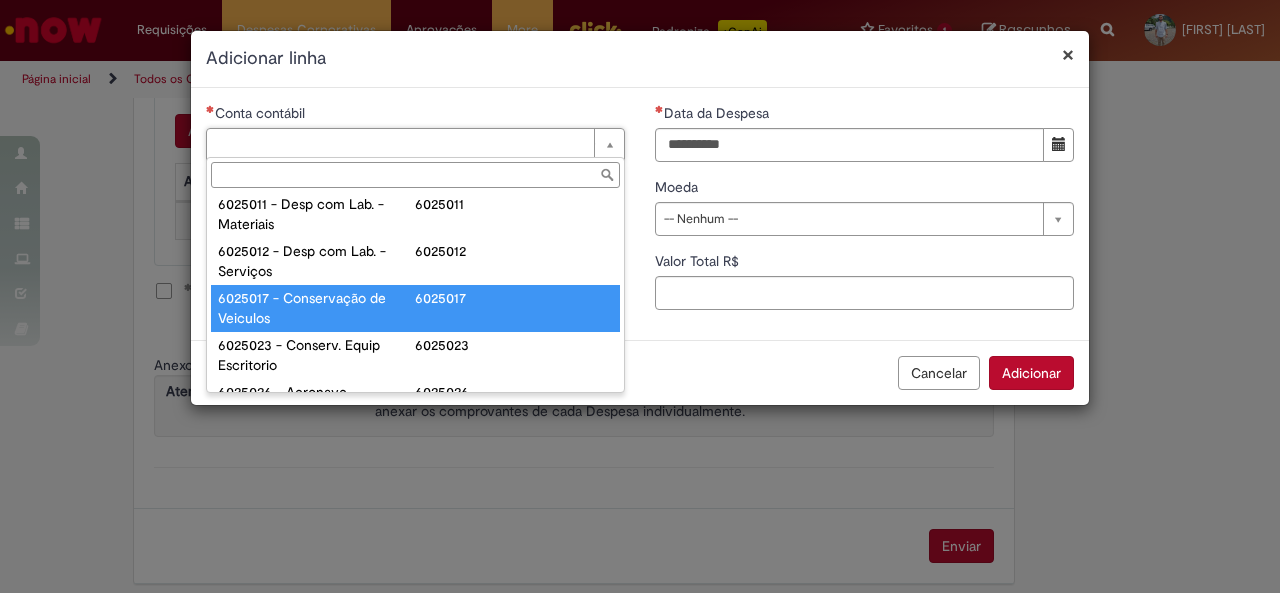 type on "**********" 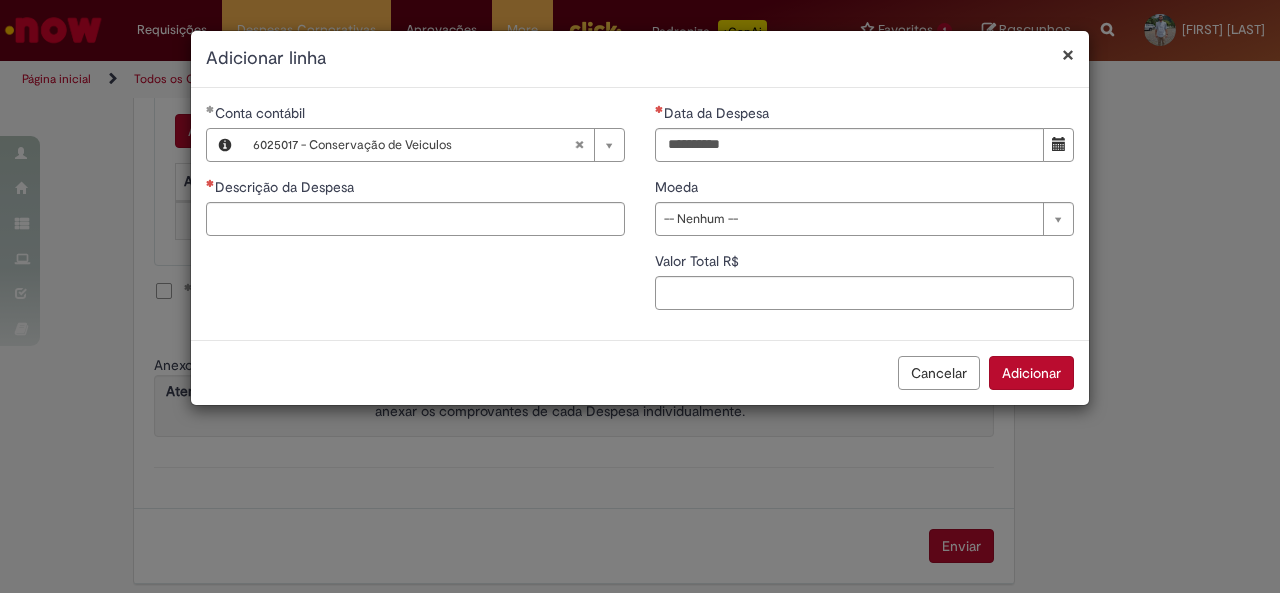 click on "**********" at bounding box center [640, 214] 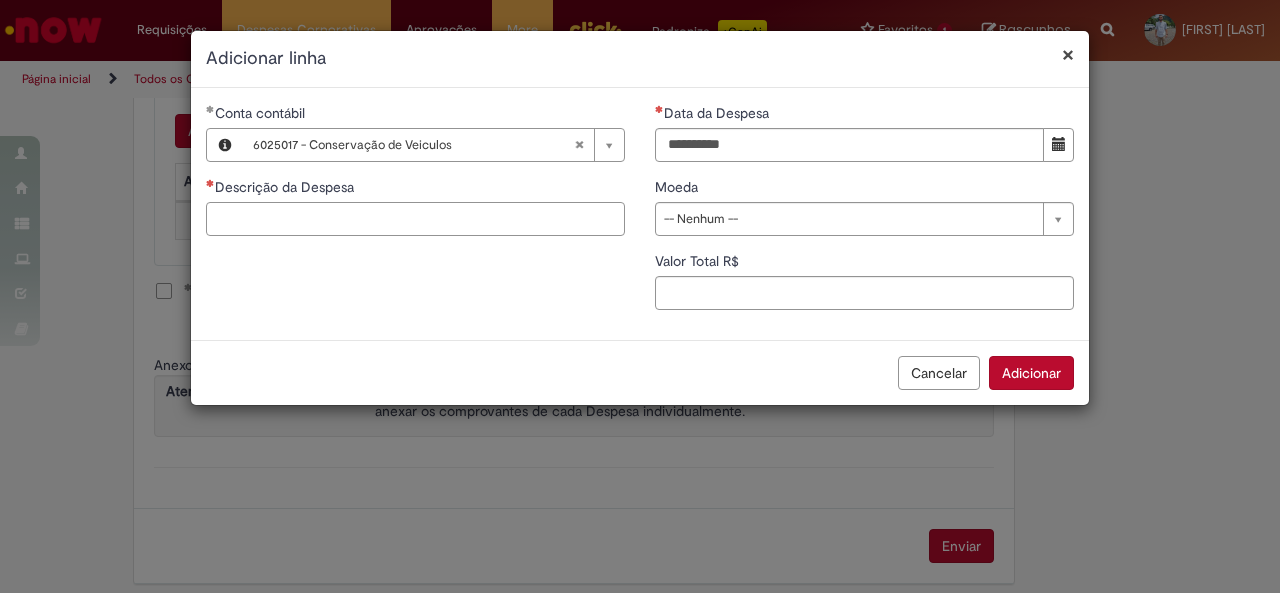 click on "Descrição da Despesa" at bounding box center (415, 219) 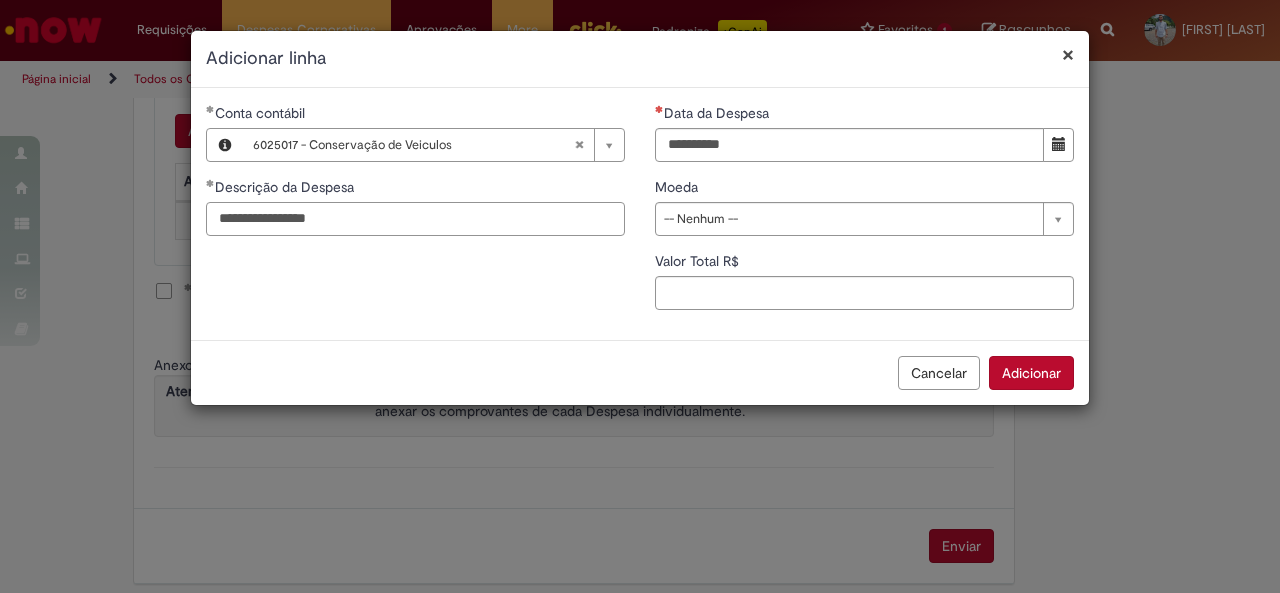 type on "**********" 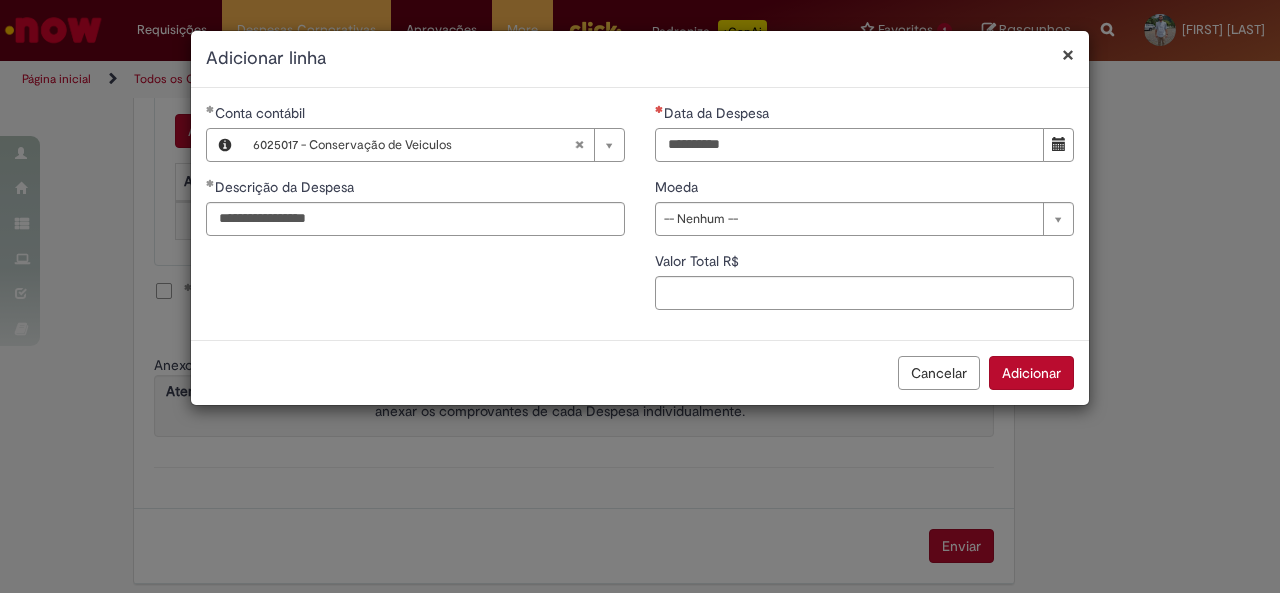click on "Data da Despesa" at bounding box center [849, 145] 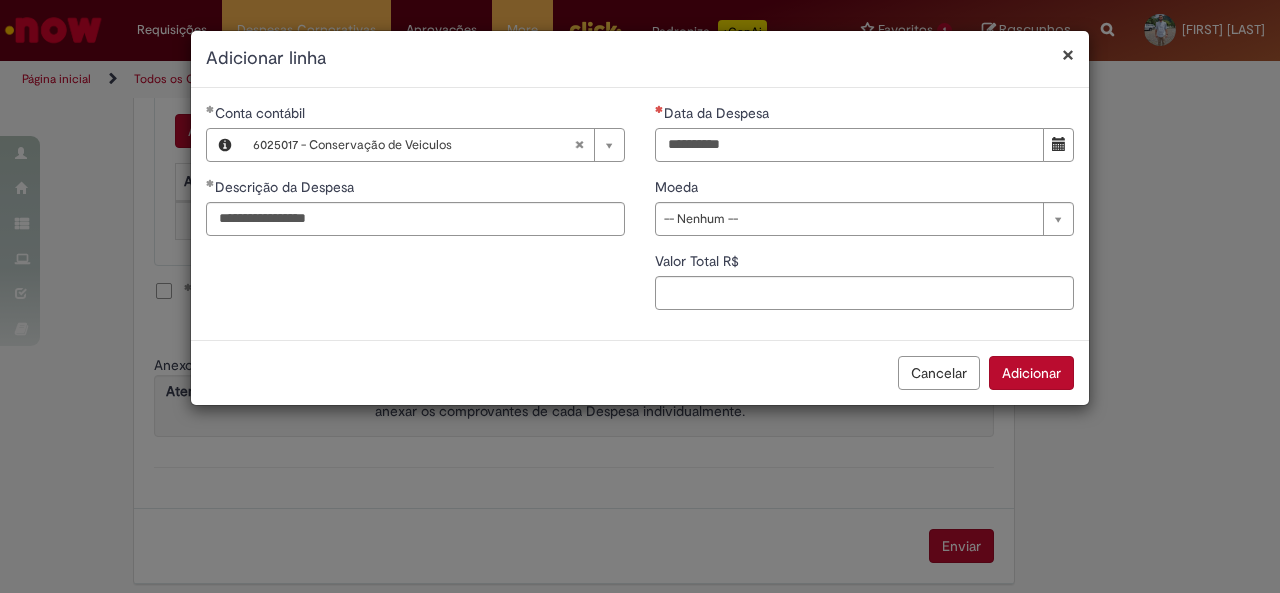 type on "**********" 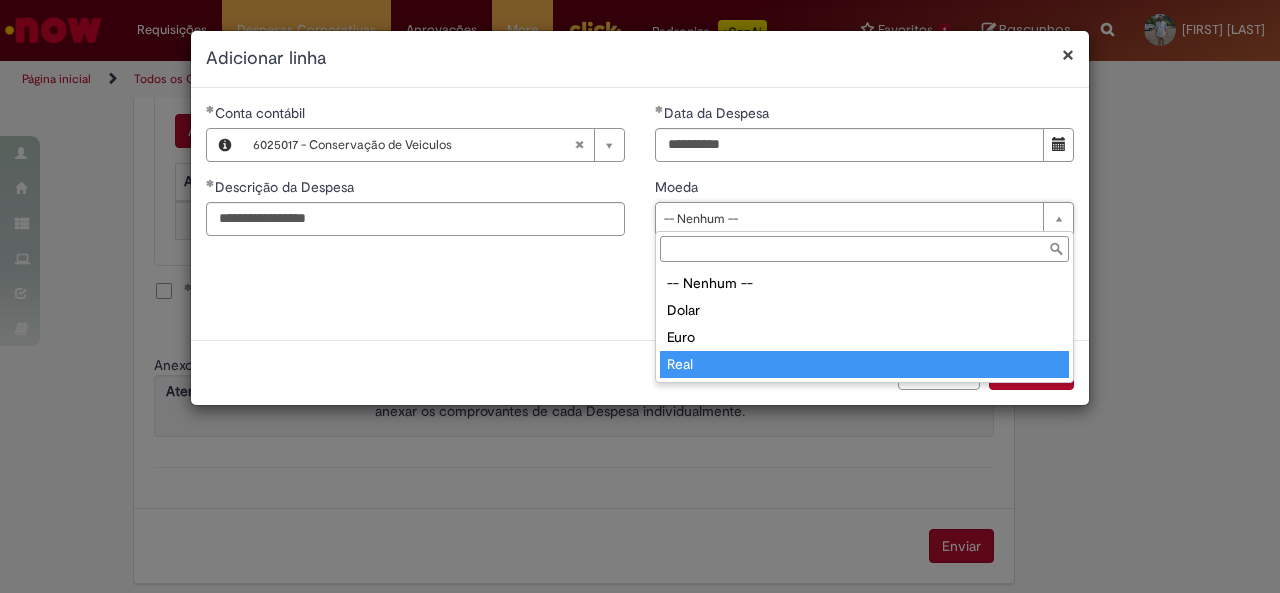 type on "****" 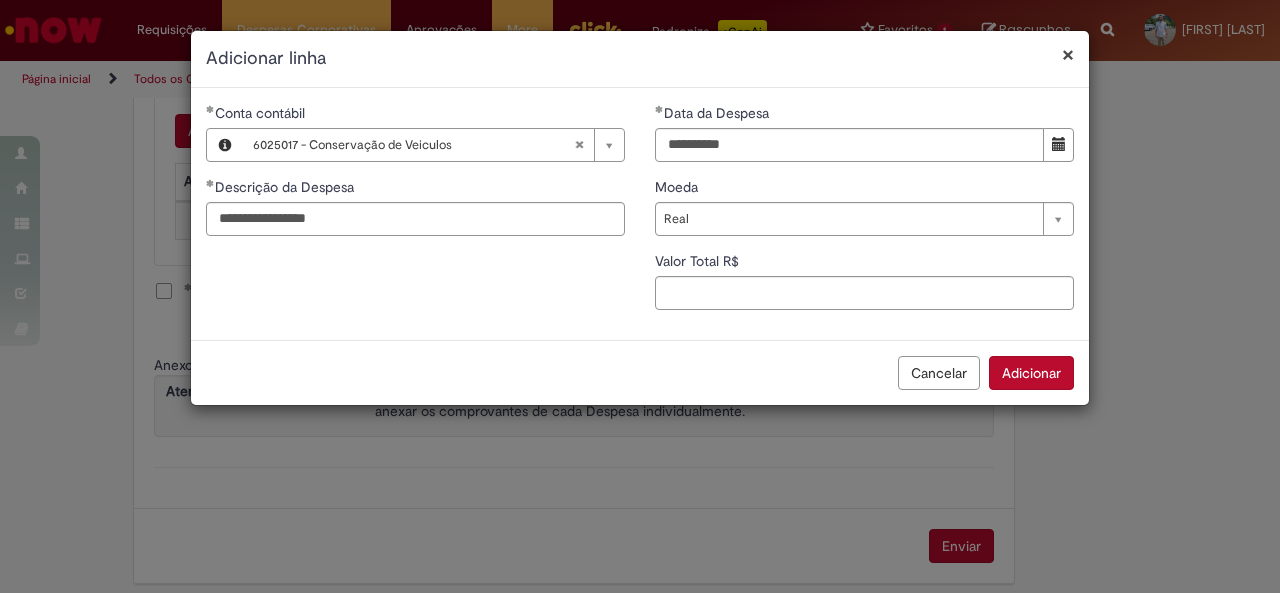 click on "Valor Total R$" at bounding box center [864, 263] 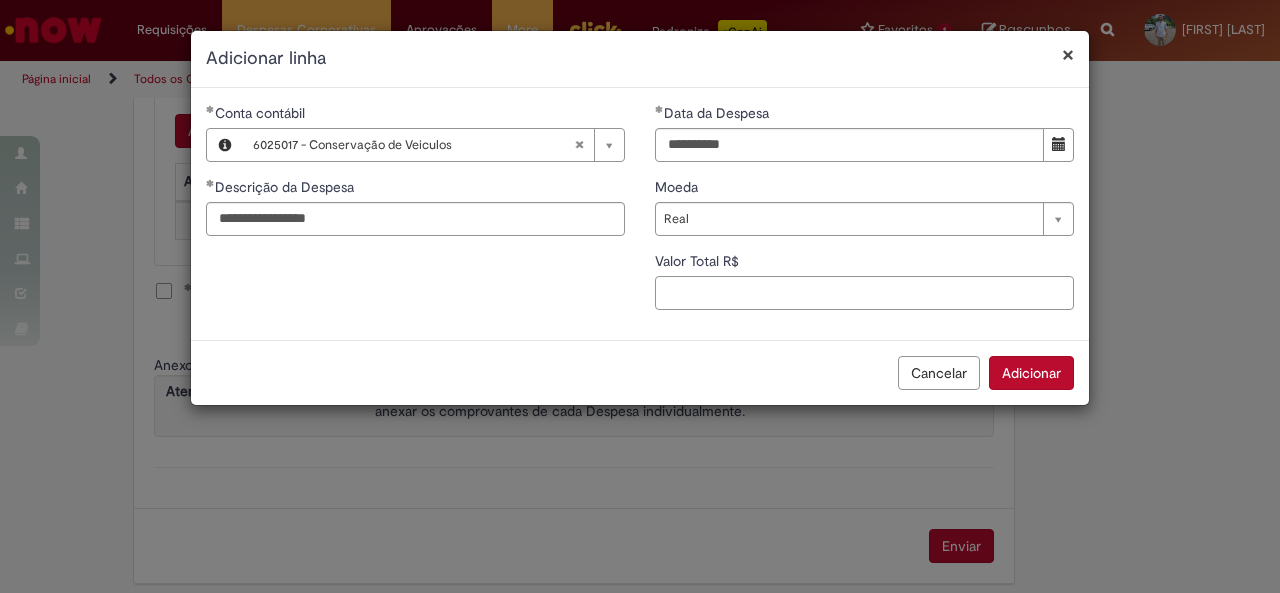 click on "Valor Total R$" at bounding box center [864, 293] 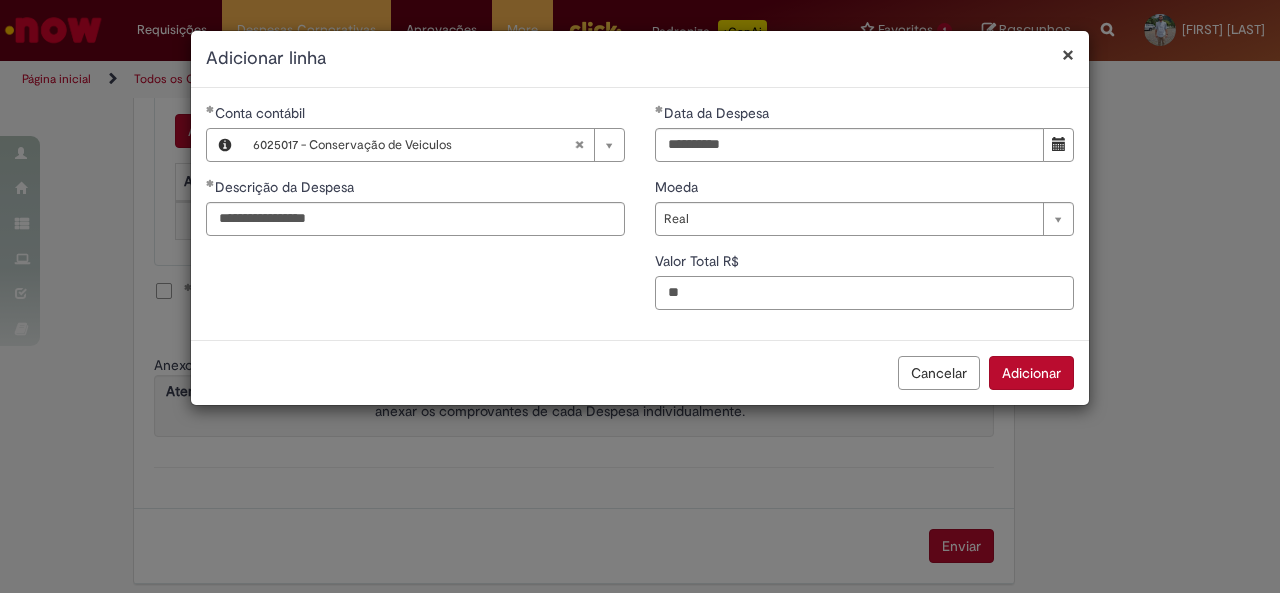 type on "**" 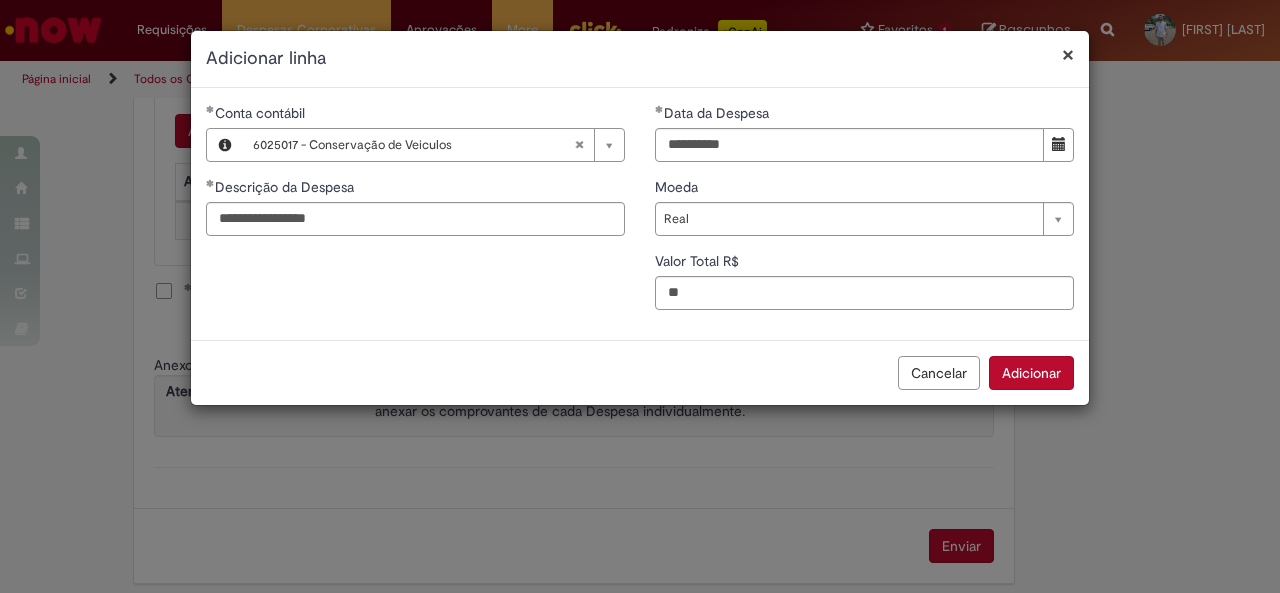 click on "Cancelar   Adicionar" at bounding box center (640, 372) 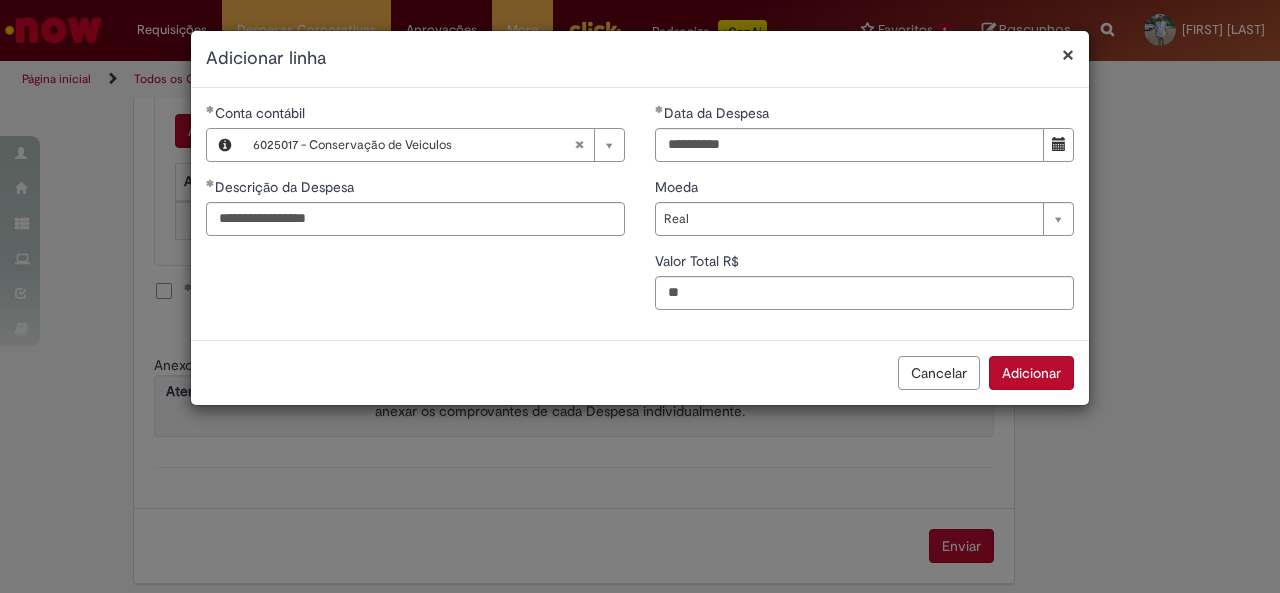 click on "Adicionar" at bounding box center (1031, 373) 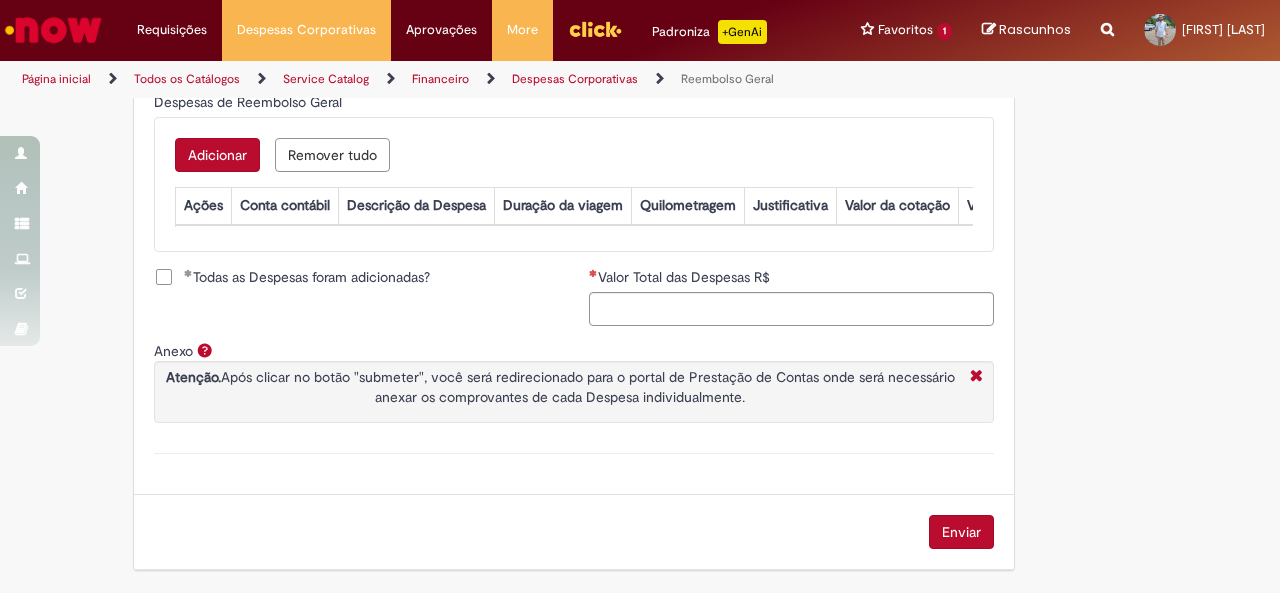 scroll, scrollTop: 874, scrollLeft: 0, axis: vertical 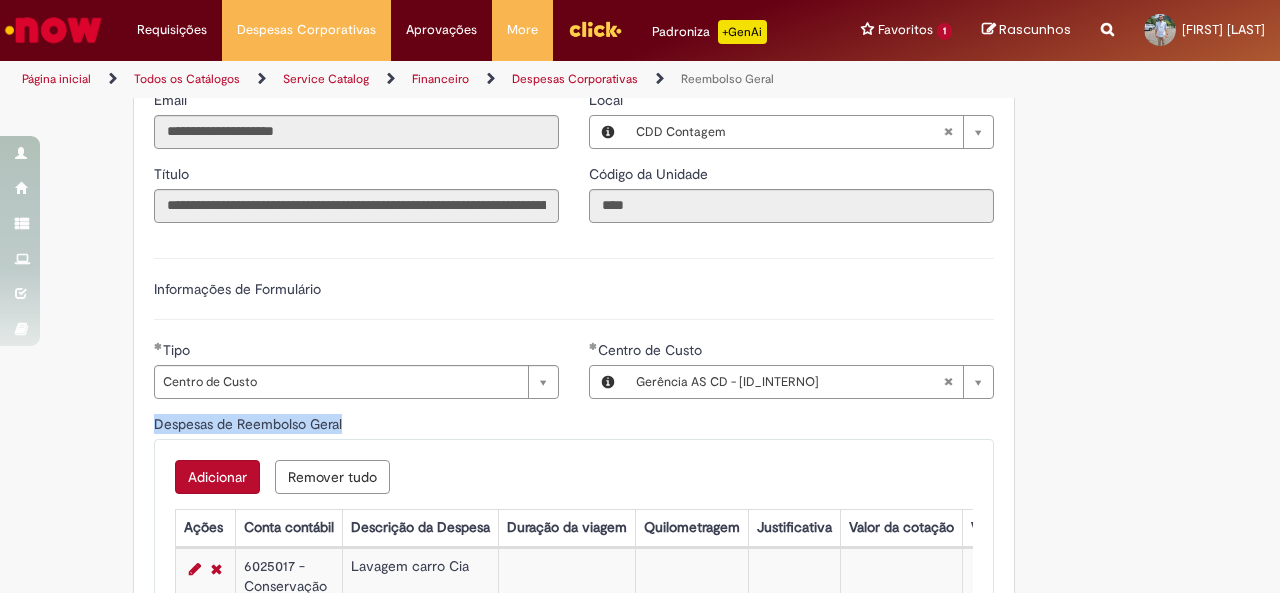 drag, startPoint x: 1250, startPoint y: 423, endPoint x: 1233, endPoint y: 485, distance: 64.288414 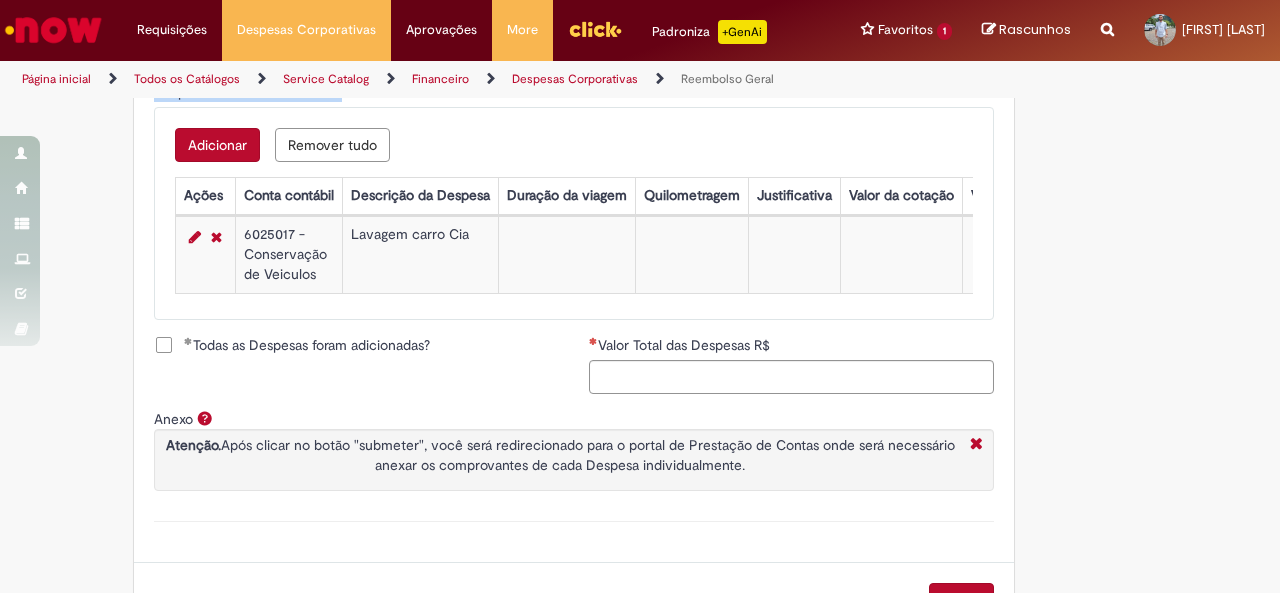 scroll, scrollTop: 864, scrollLeft: 0, axis: vertical 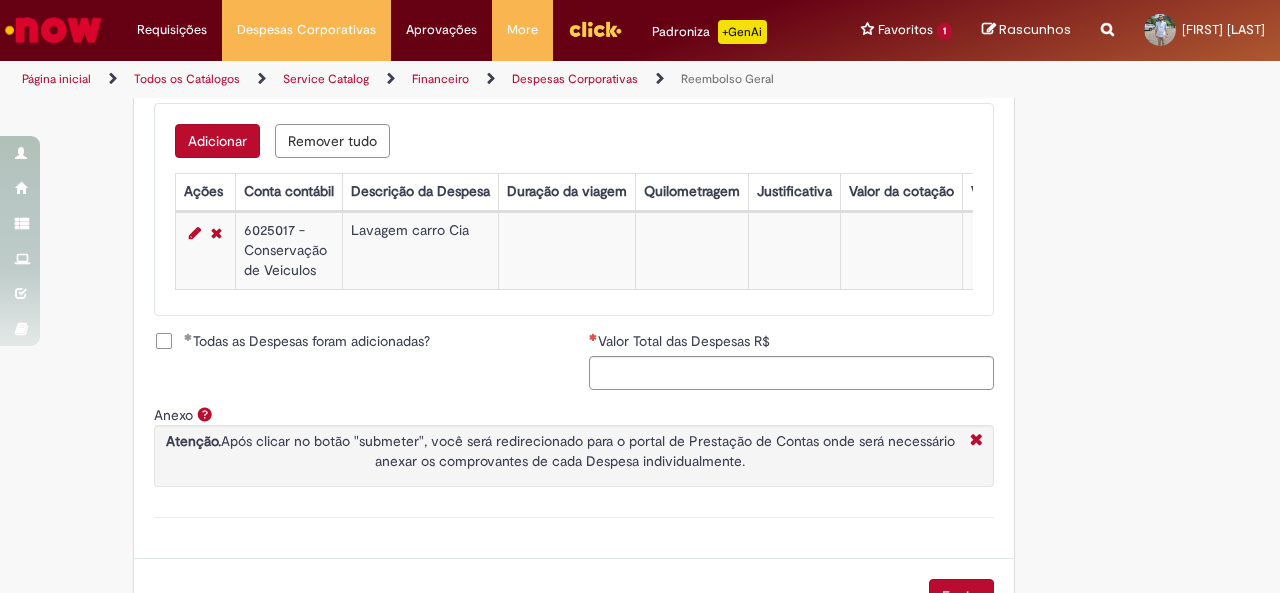 click on "Todas as Despesas foram adicionadas?" at bounding box center (292, 341) 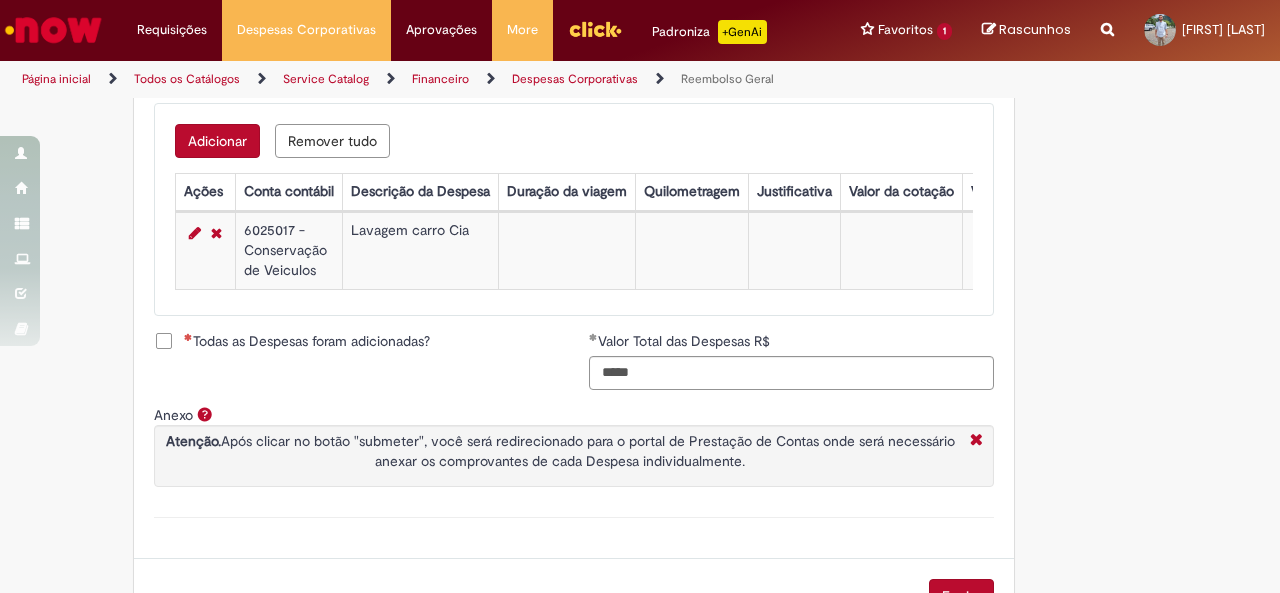 click on "Todas as Despesas foram adicionadas?" at bounding box center (307, 341) 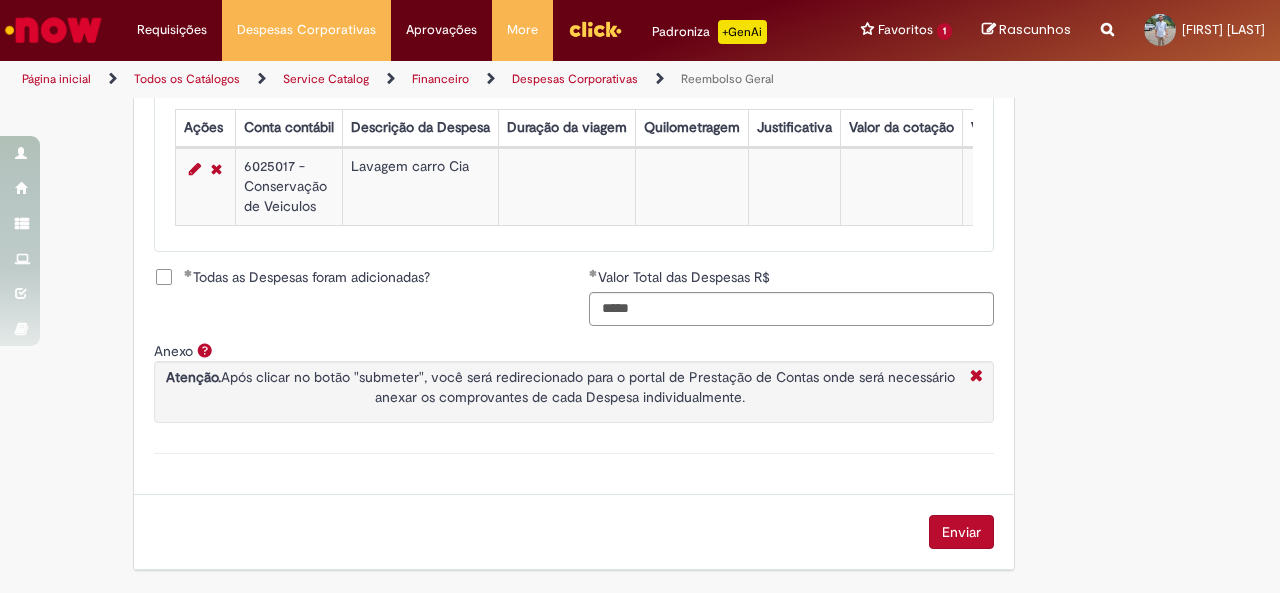 click on "Enviar" at bounding box center (961, 532) 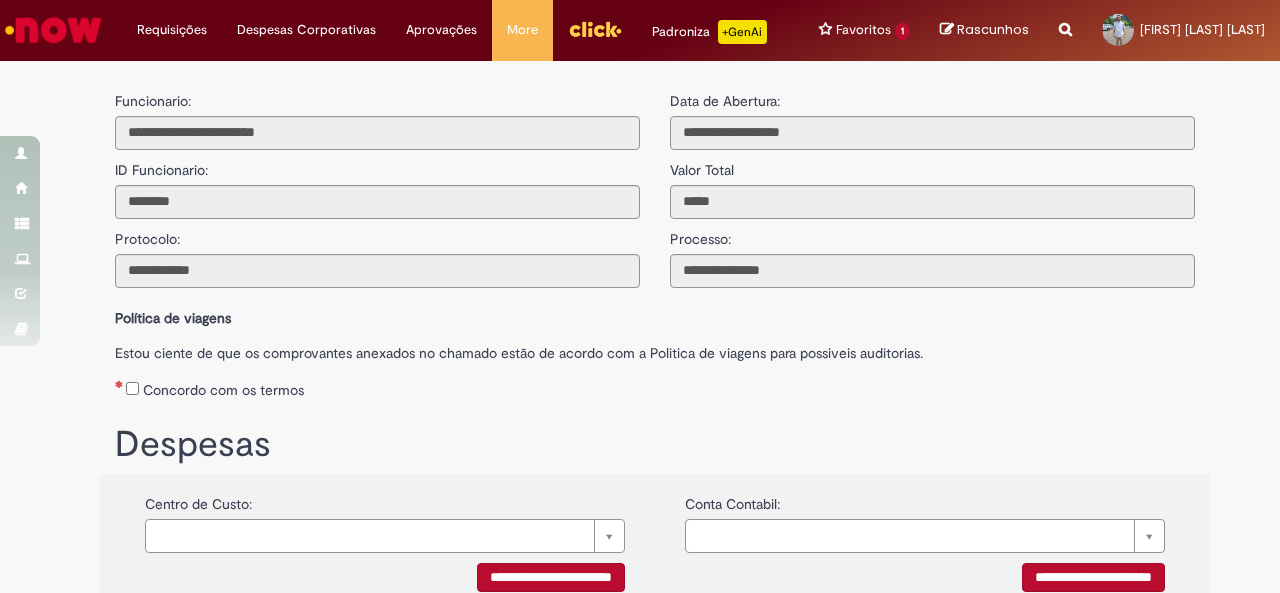 scroll, scrollTop: 0, scrollLeft: 0, axis: both 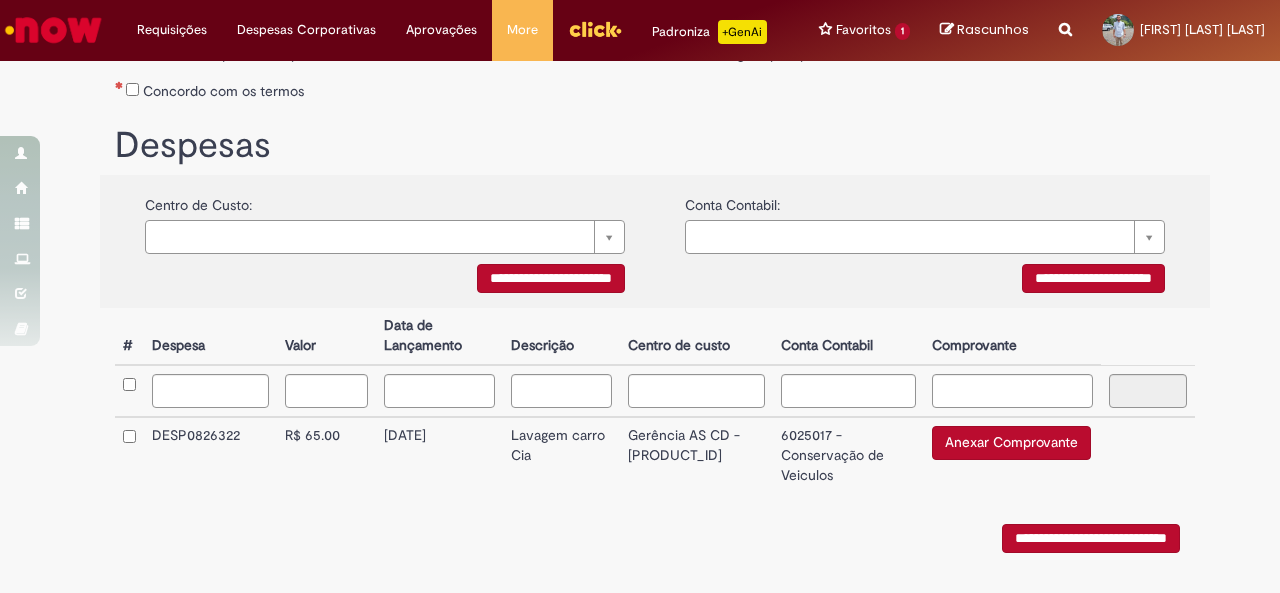 click on "Anexar Comprovante" at bounding box center (1011, 443) 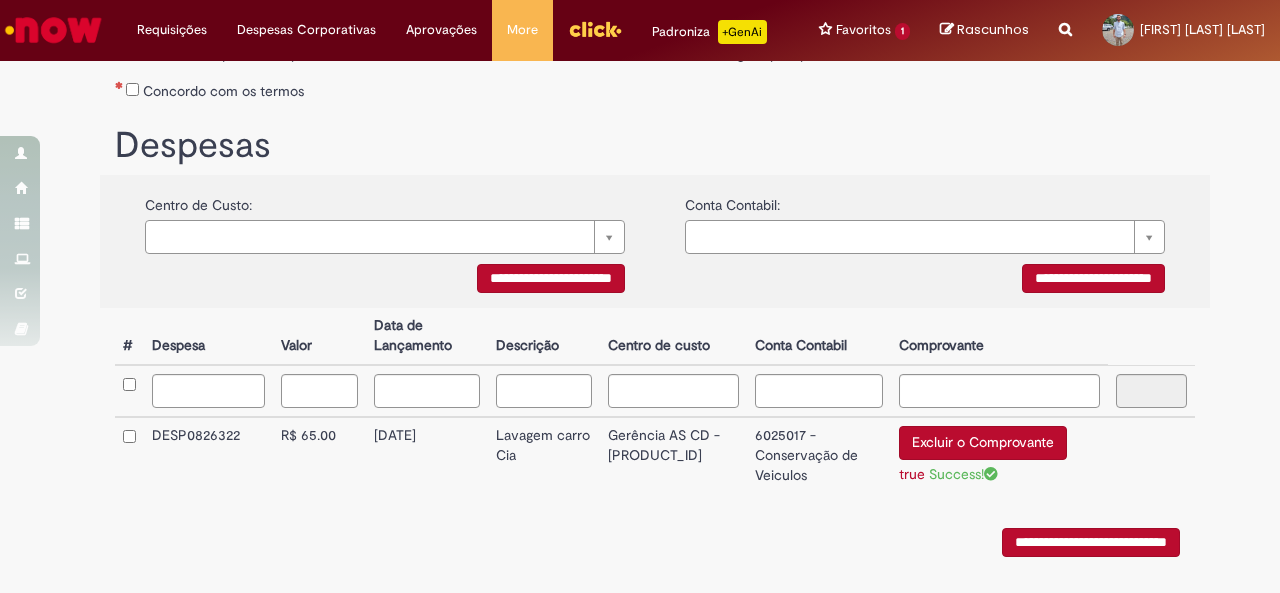 click on "**********" at bounding box center (1091, 542) 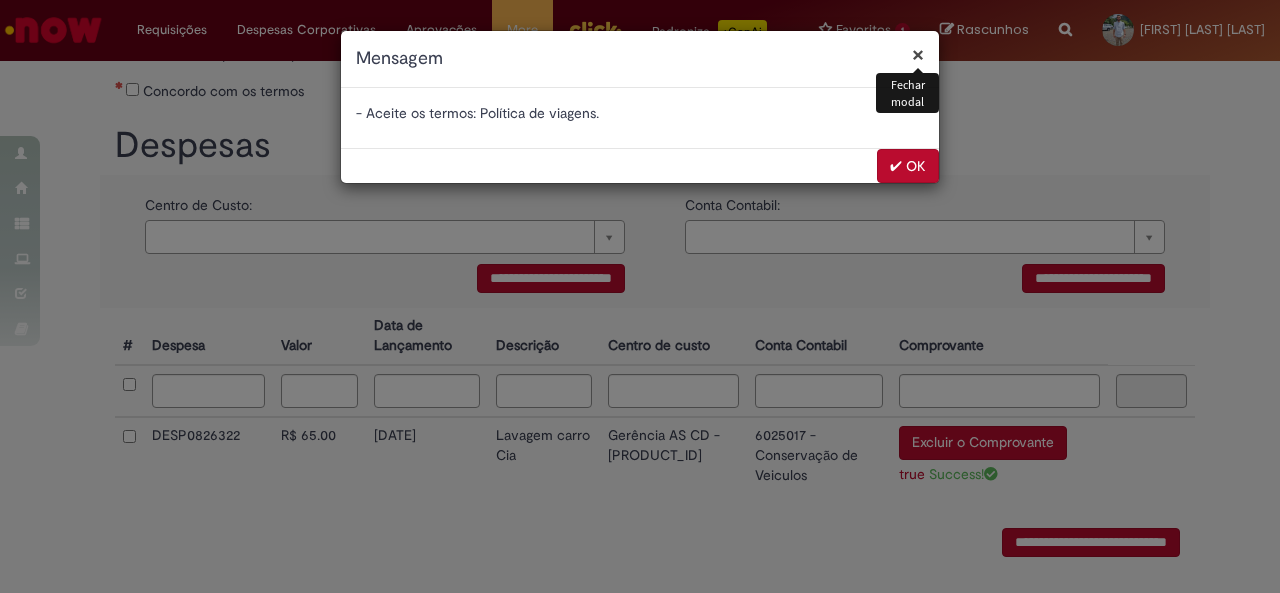 click on "- Aceite os termos: Política de viagens." at bounding box center [640, 118] 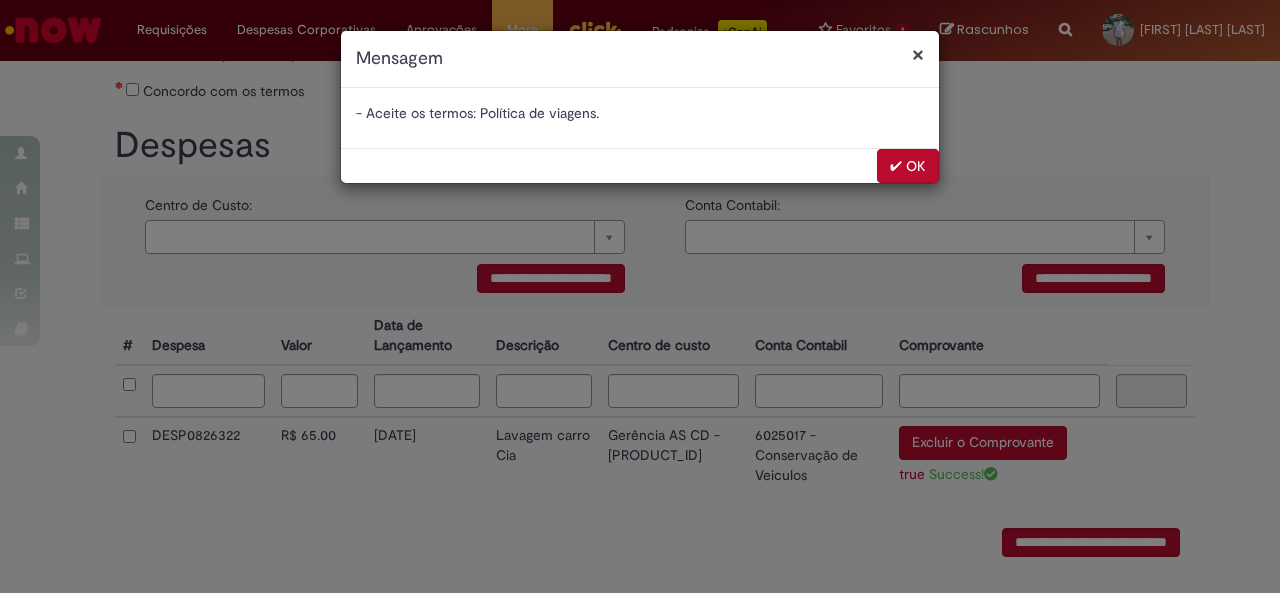 click on "✔ OK" at bounding box center [908, 166] 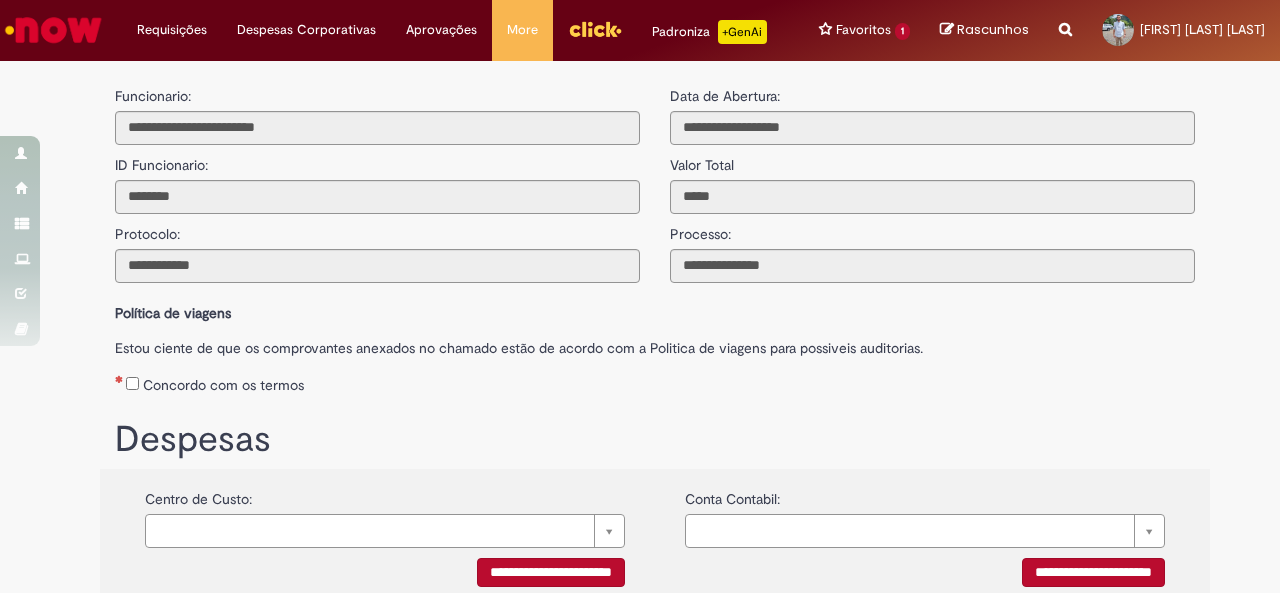 scroll, scrollTop: 0, scrollLeft: 0, axis: both 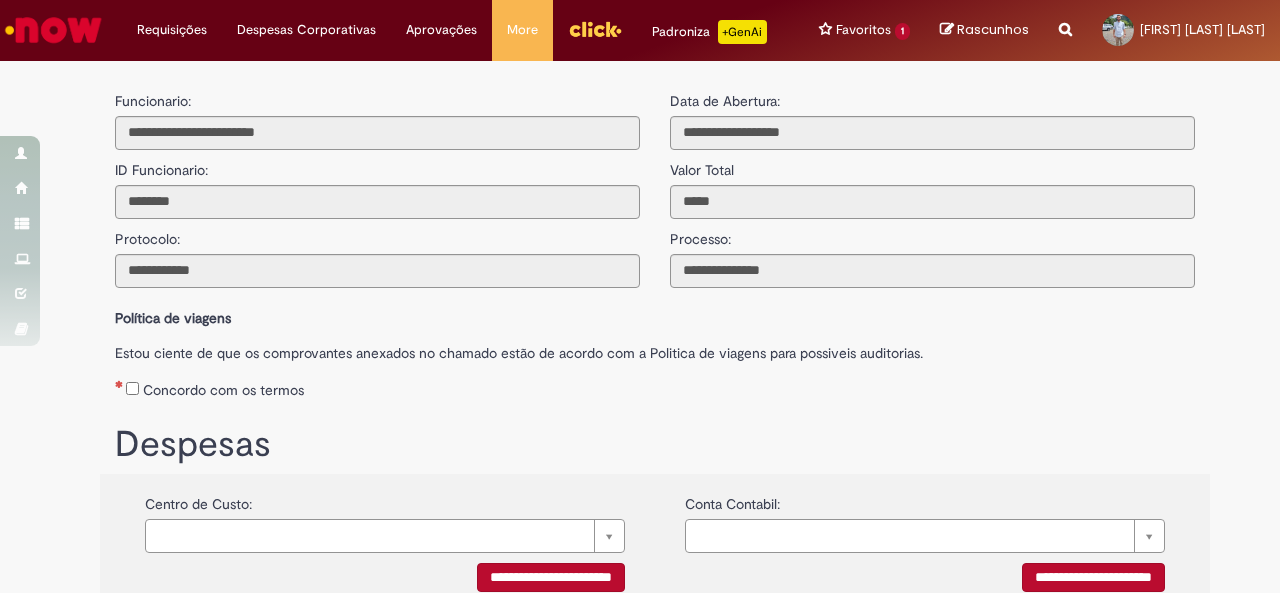 click on "Concordo com os termos" at bounding box center (655, 386) 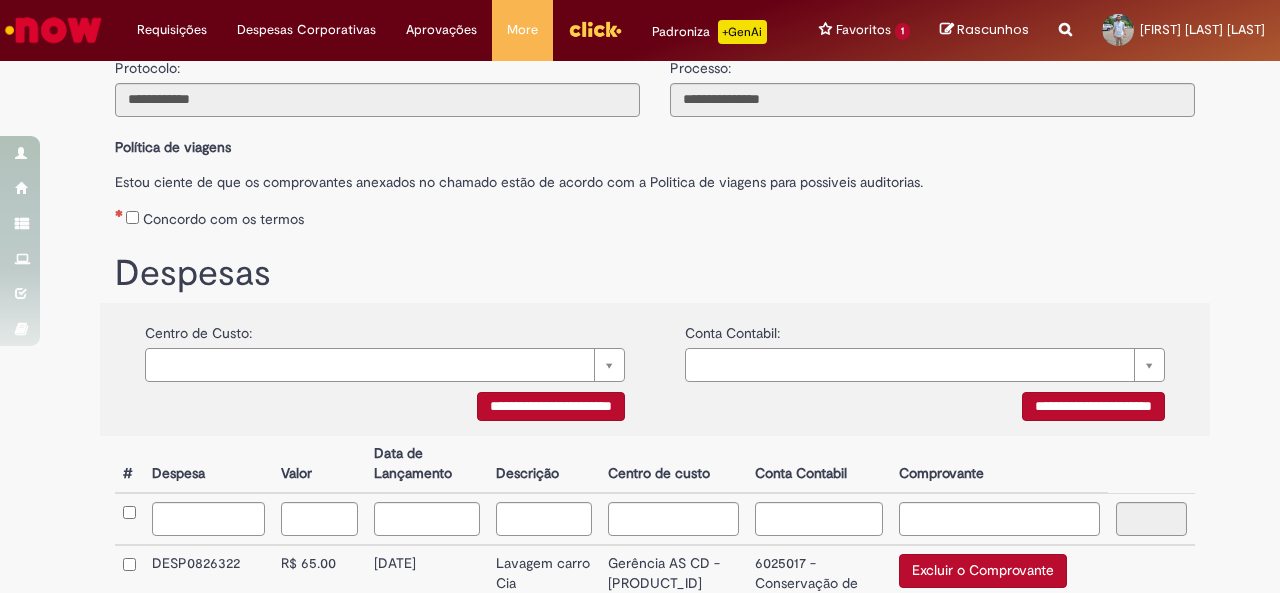 scroll, scrollTop: 389, scrollLeft: 0, axis: vertical 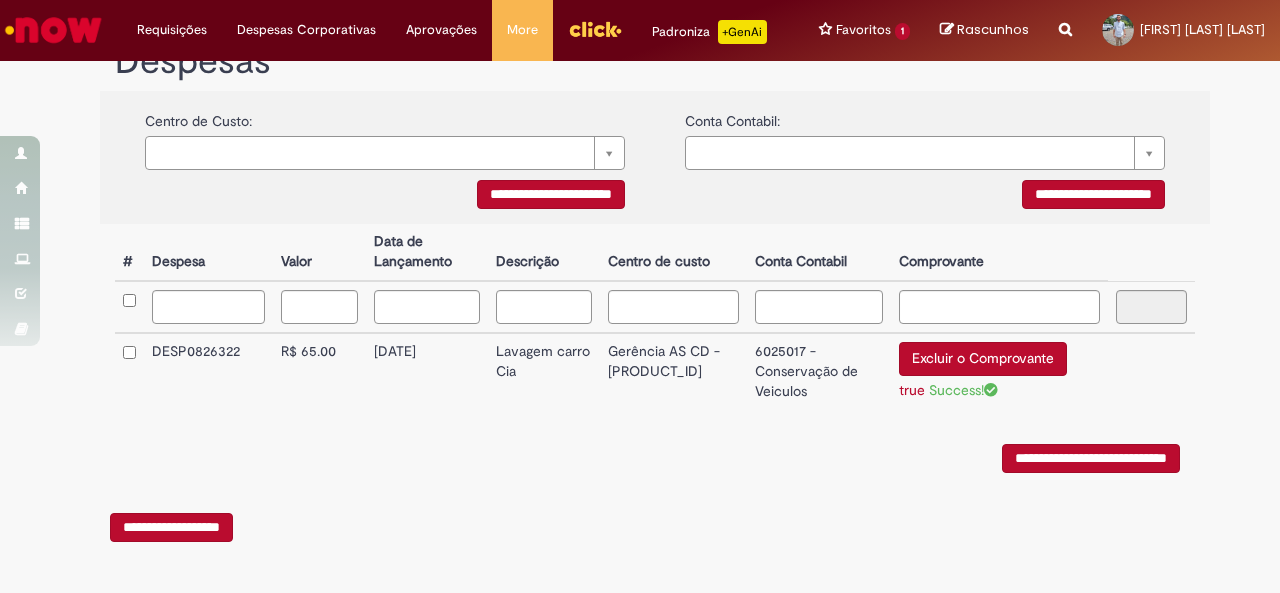 click on "**********" at bounding box center [1091, 458] 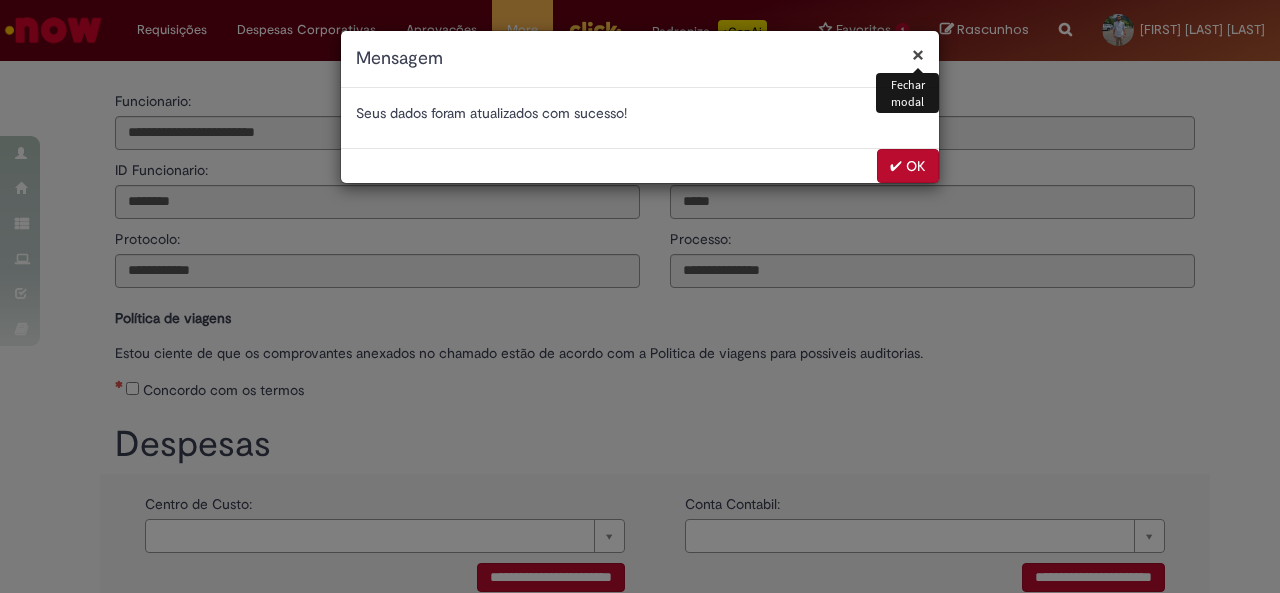 click on "✔ OK" at bounding box center [908, 166] 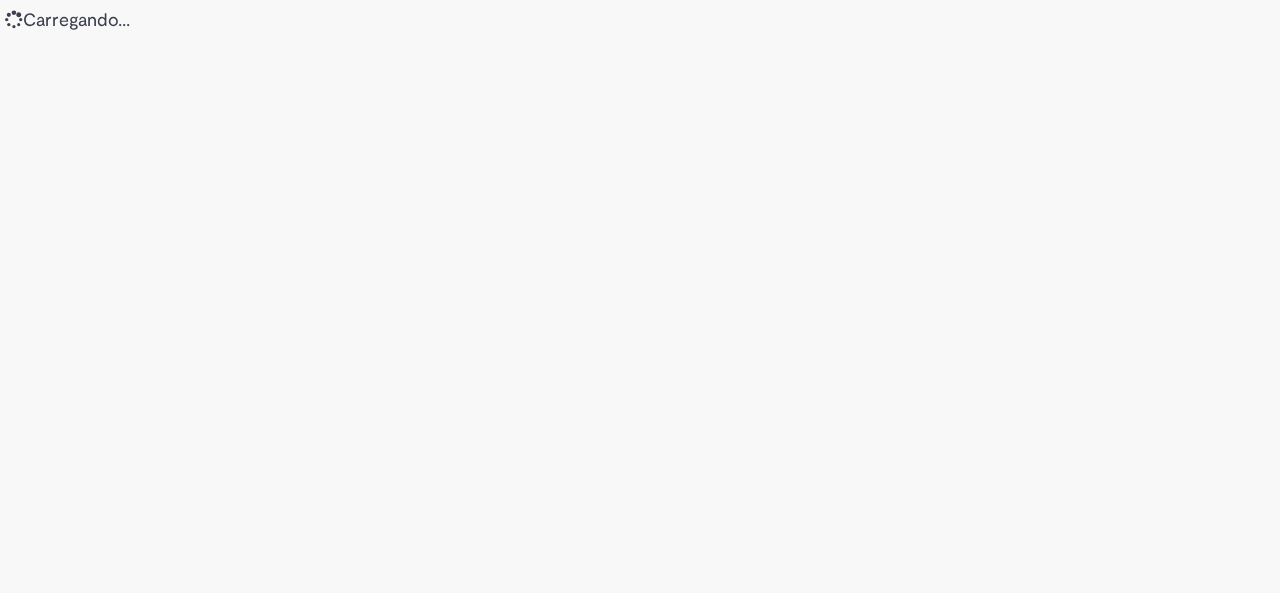 scroll, scrollTop: 0, scrollLeft: 0, axis: both 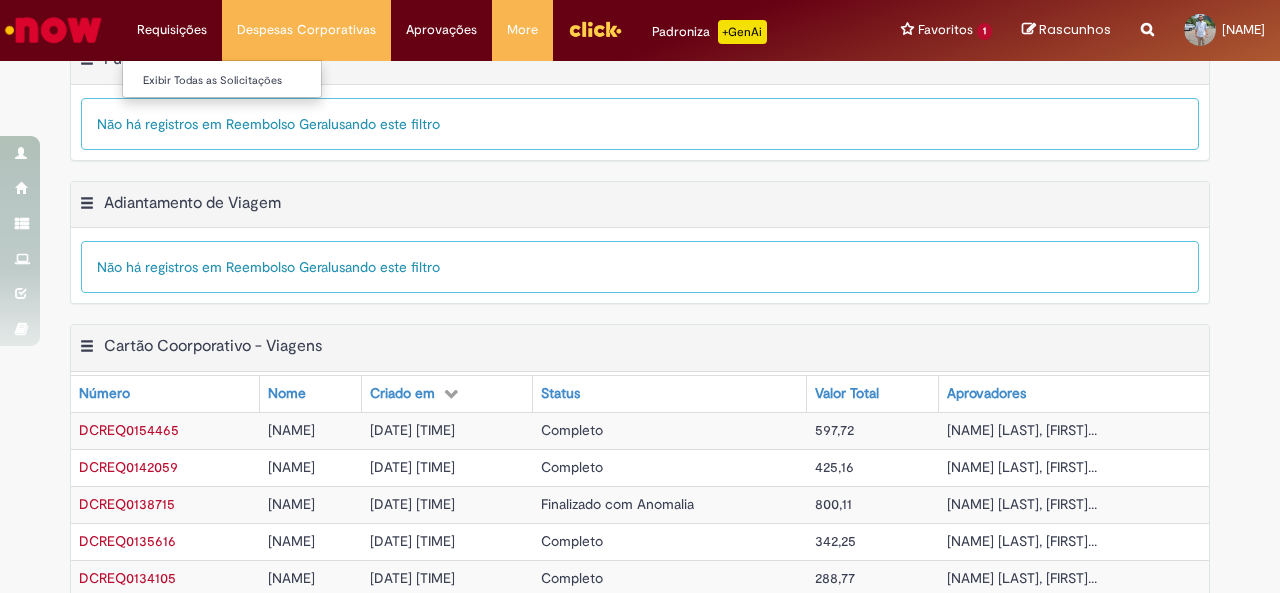 click on "Requisições
Exibir Todas as Solicitações" at bounding box center [172, 30] 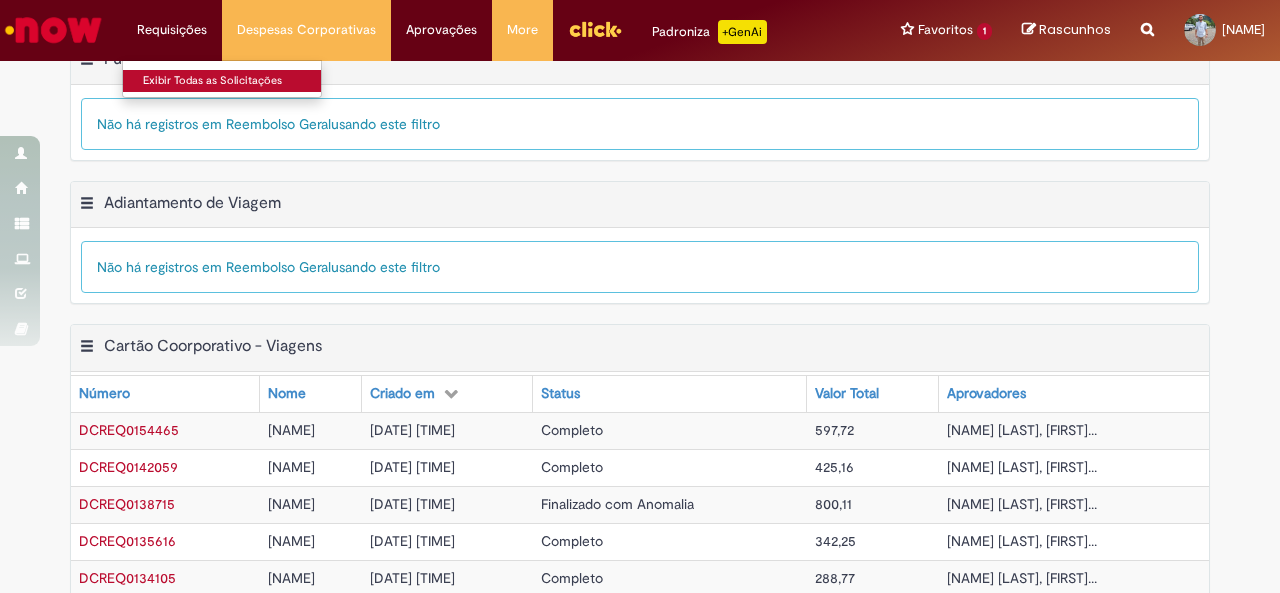 click on "Exibir Todas as Solicitações" at bounding box center (233, 81) 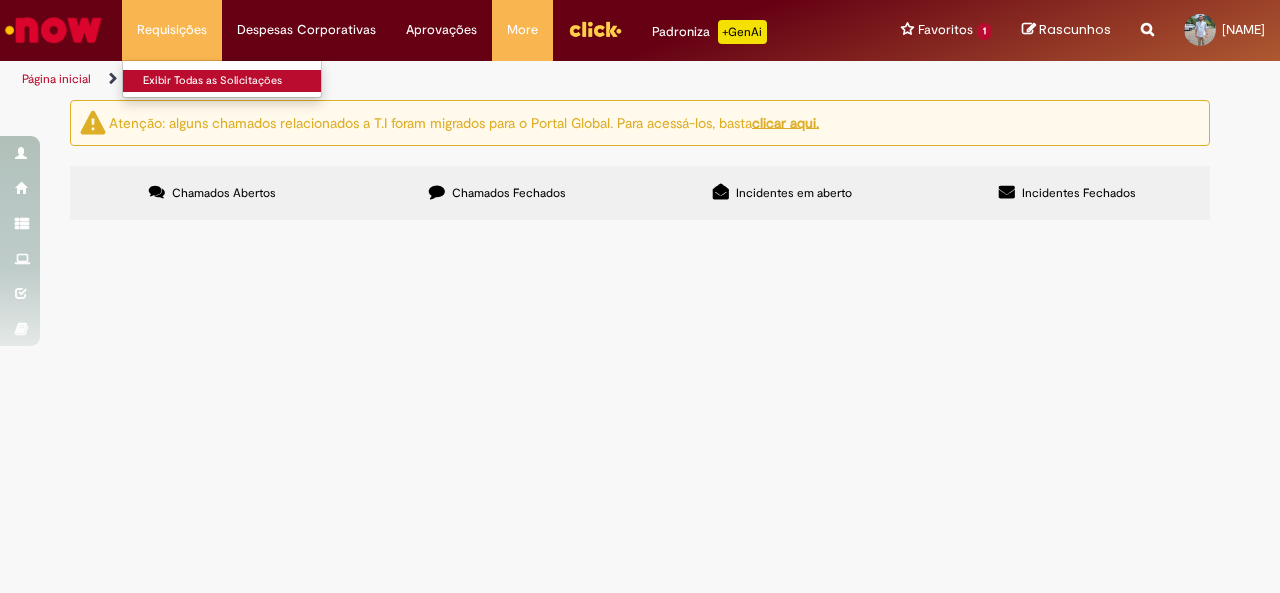 scroll, scrollTop: 0, scrollLeft: 0, axis: both 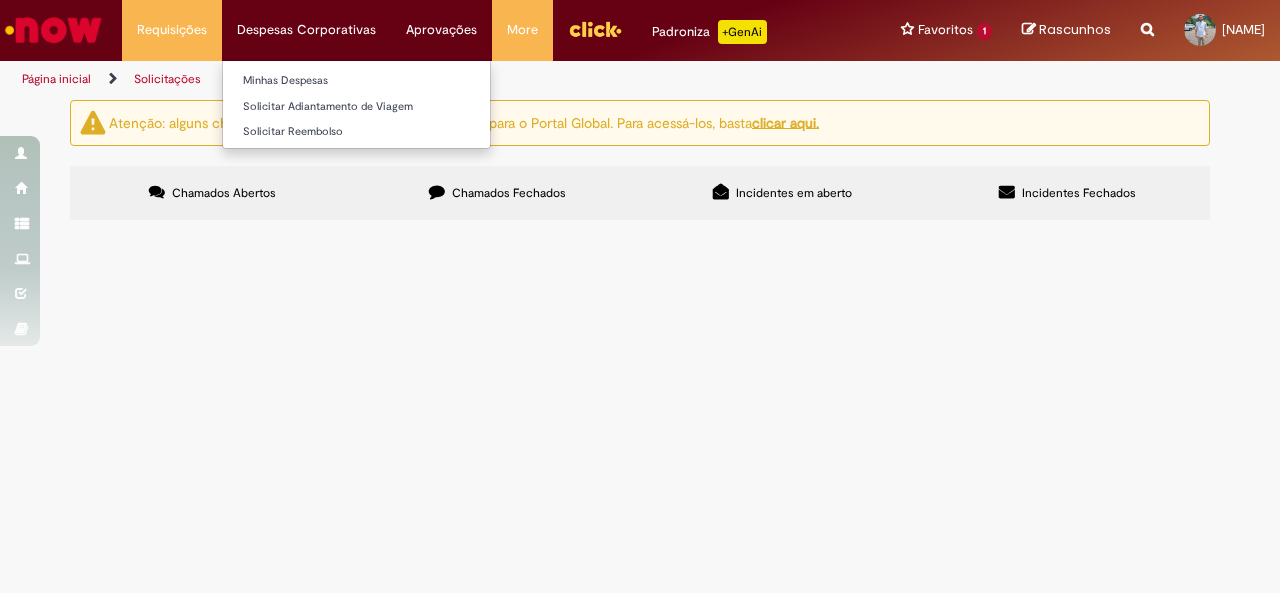 click on "Requisições
Exibir Todas as Solicitações
Requisições
Exibir Todas as Solicitações
Despesas Corporativas
Minhas Despesas
Solicitar Adiantamento de Viagem
Solicitar Reembolso
Despesas Corporativas
Minhas Despesas
Solicitar Adiantamento de Viagem
Solicitar Reembolso
Aprovações
Exibir todas as aprovações
Aprovações
Exibir todas as aprovações
More
Minhas Pastas
Gestão de acessos
Solicitar Compra
Colabora
More
Minhas Pastas
Gestão de acessos
Solicitar Compra
Colabora" at bounding box center [693, 30] 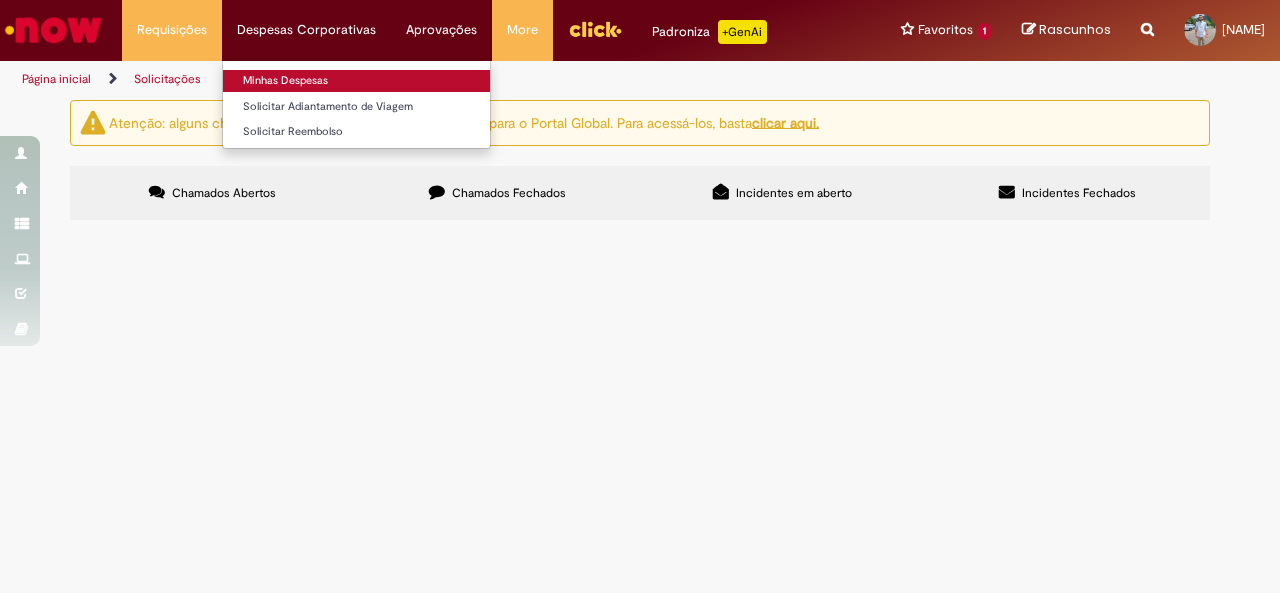 click on "Minhas Despesas" at bounding box center [356, 81] 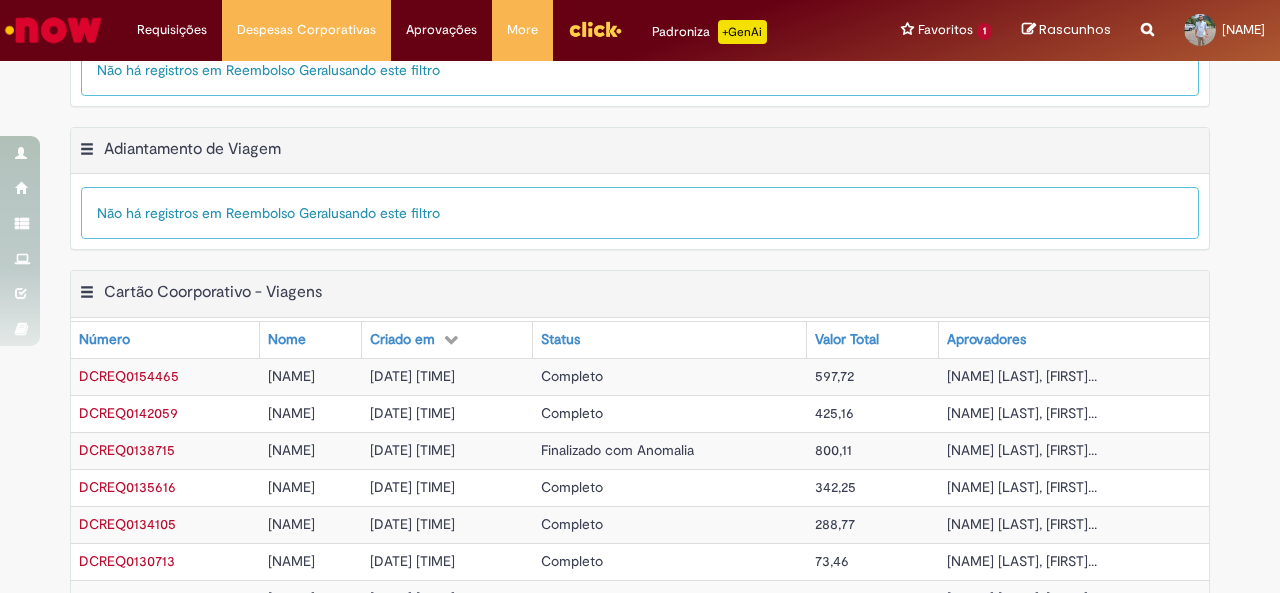 scroll, scrollTop: 623, scrollLeft: 0, axis: vertical 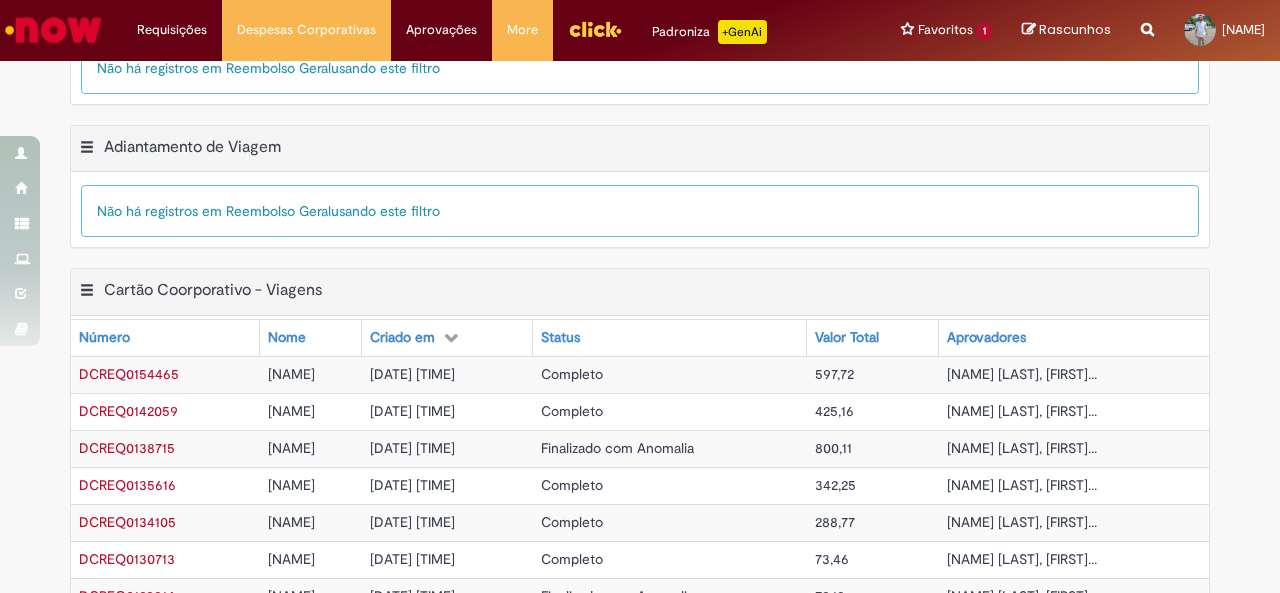 click on "[NAME] [LAST], [FIRST]..." at bounding box center [1022, 374] 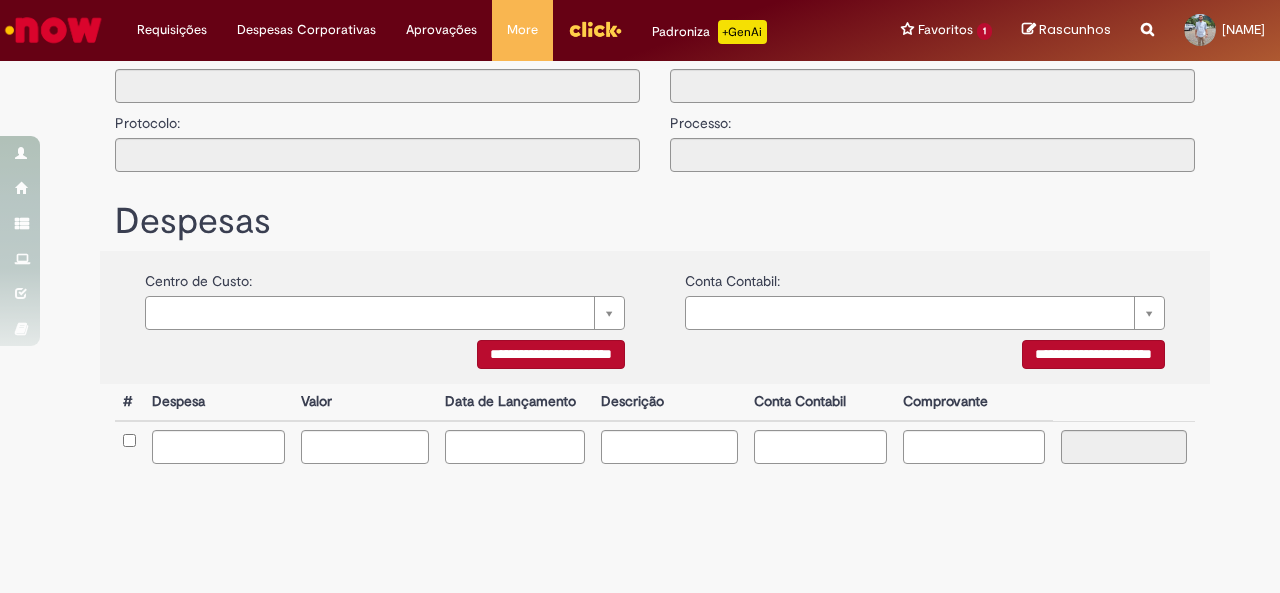 type on "**********" 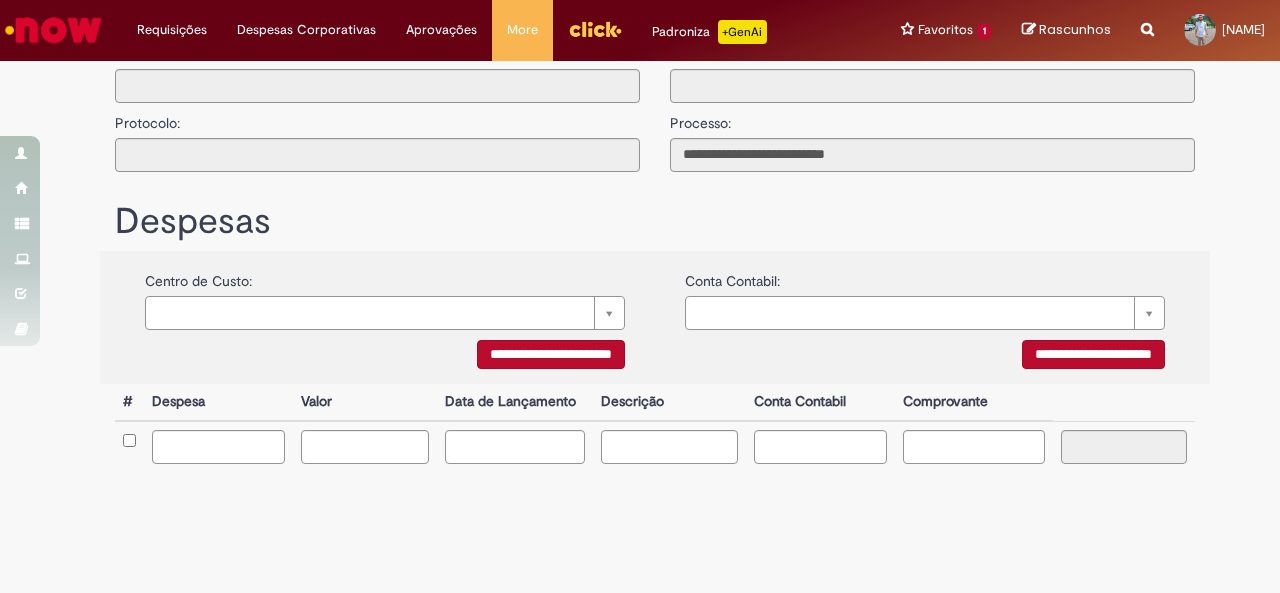 scroll, scrollTop: 0, scrollLeft: 0, axis: both 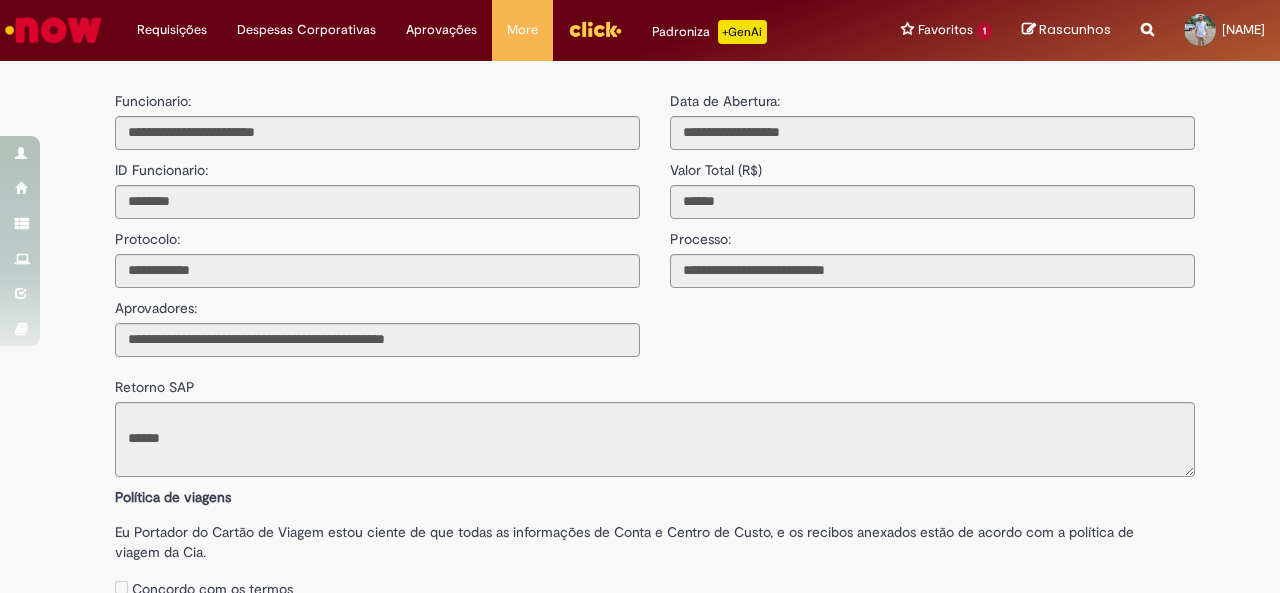 click on "**********" at bounding box center [655, 417] 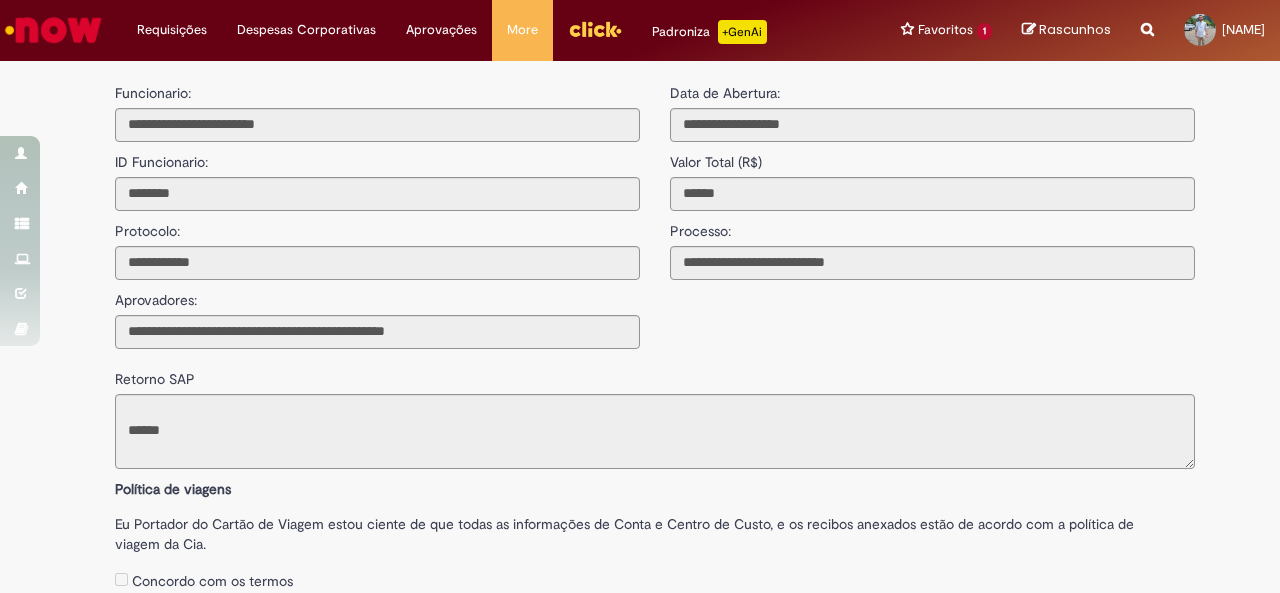 scroll, scrollTop: 0, scrollLeft: 0, axis: both 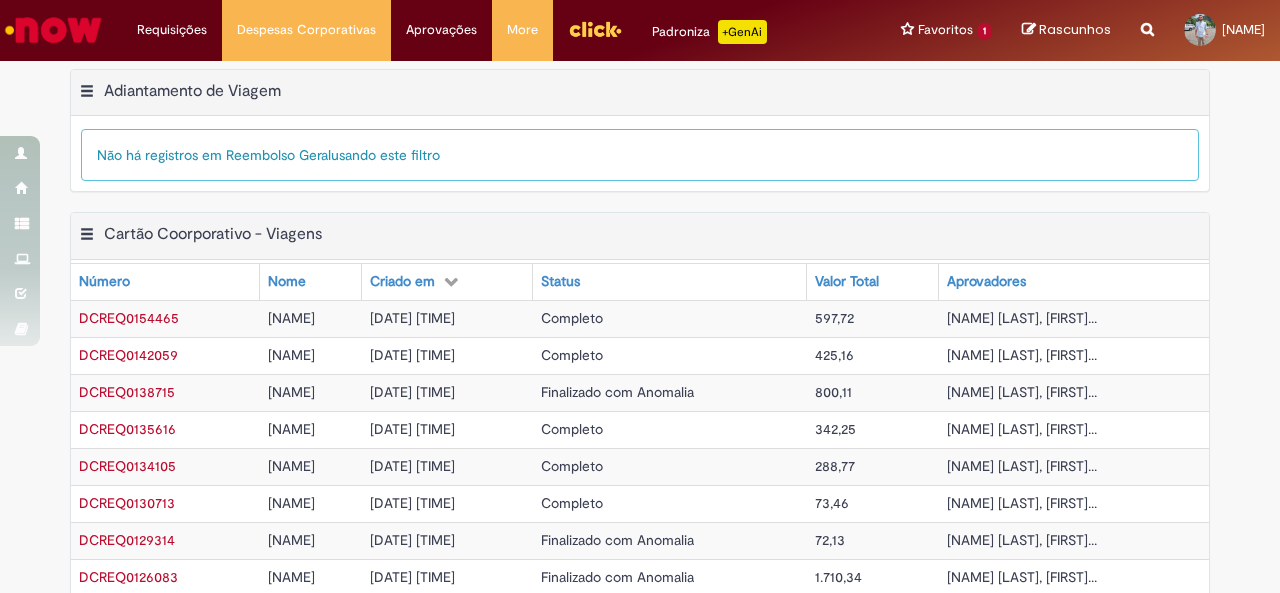click on "[NAME] [LAST], [FIRST]..." at bounding box center (1022, 355) 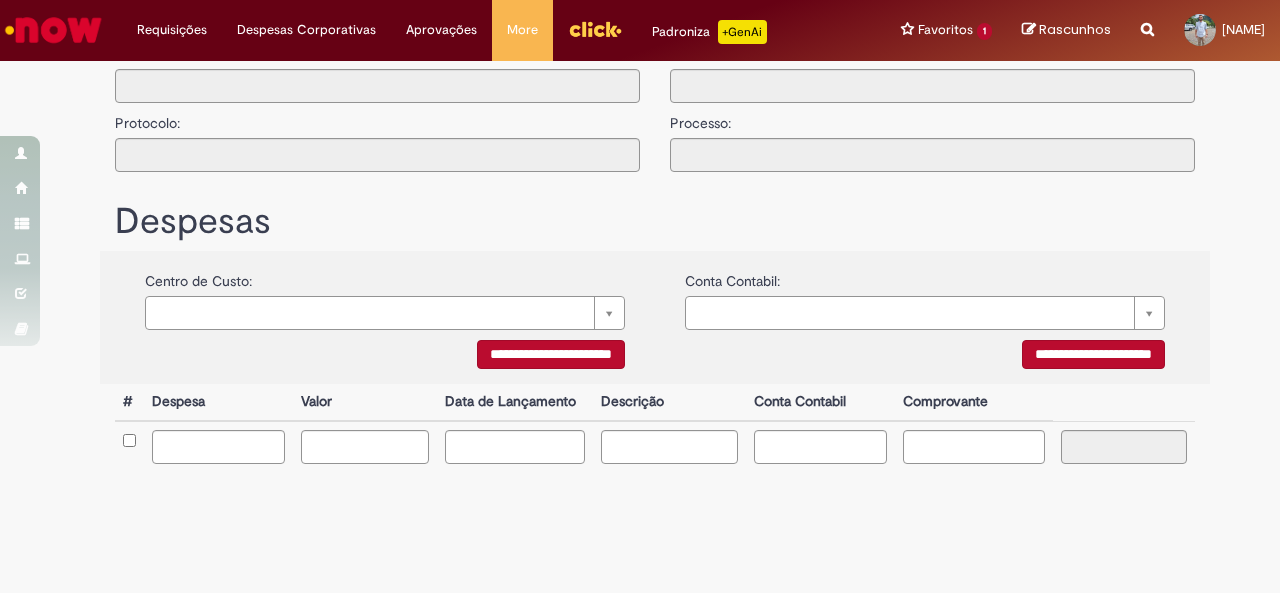 type on "**********" 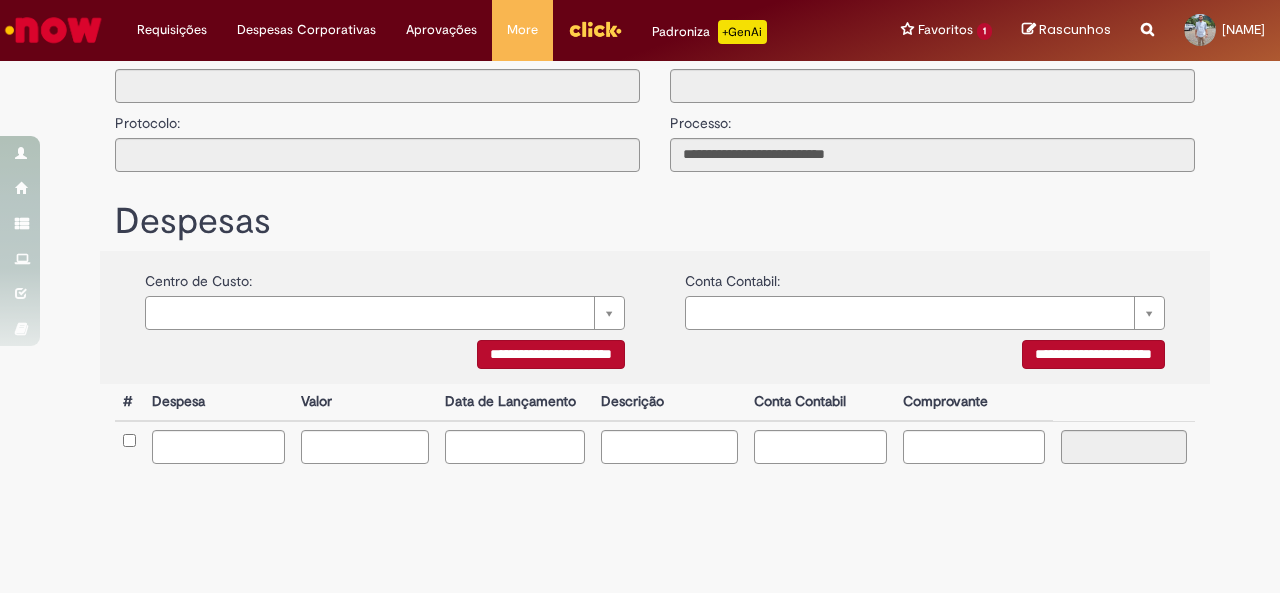 scroll, scrollTop: 0, scrollLeft: 0, axis: both 